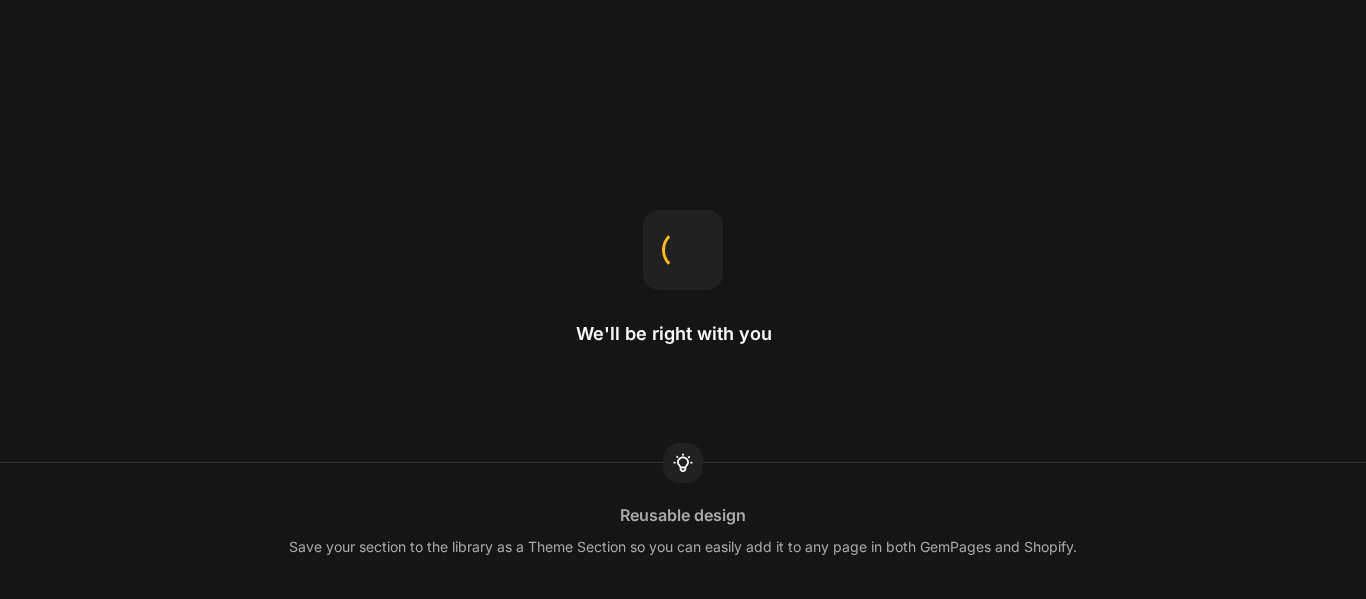 scroll, scrollTop: 0, scrollLeft: 0, axis: both 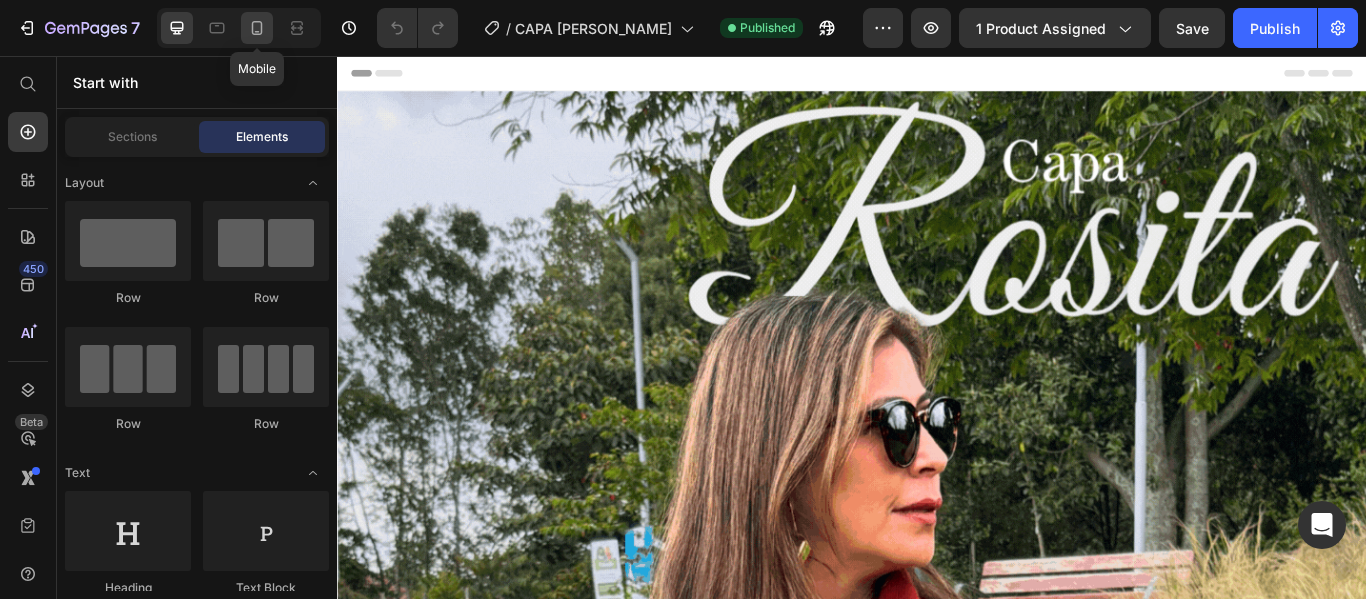 click 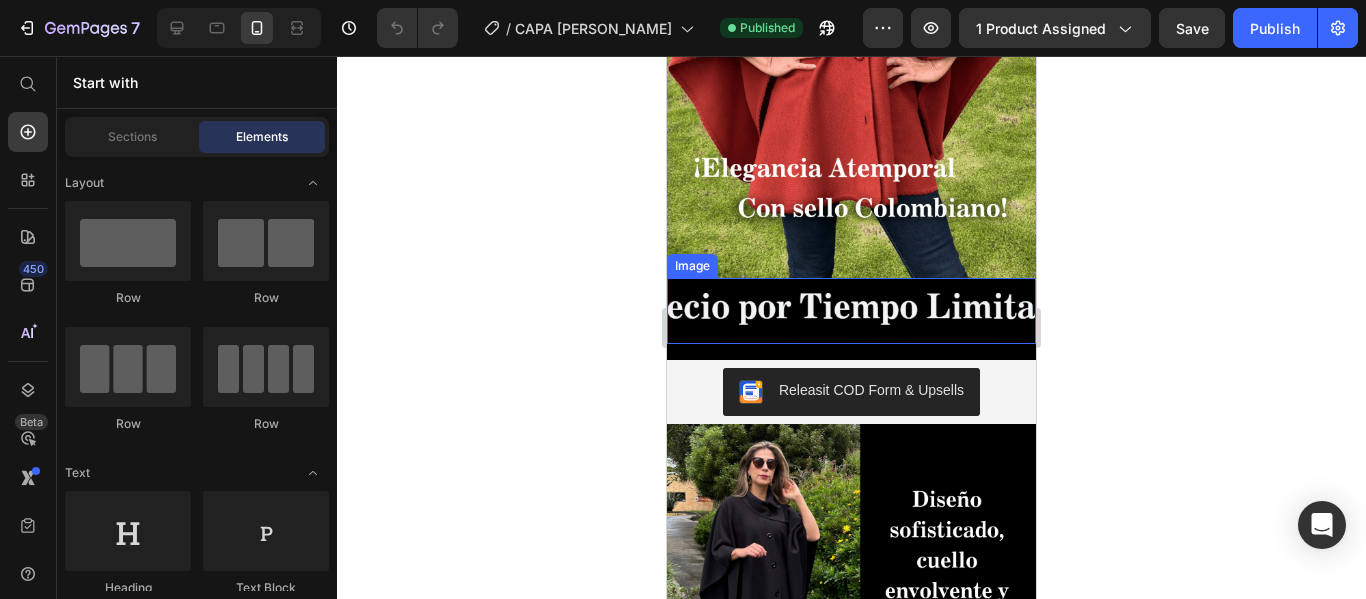 scroll, scrollTop: 200, scrollLeft: 0, axis: vertical 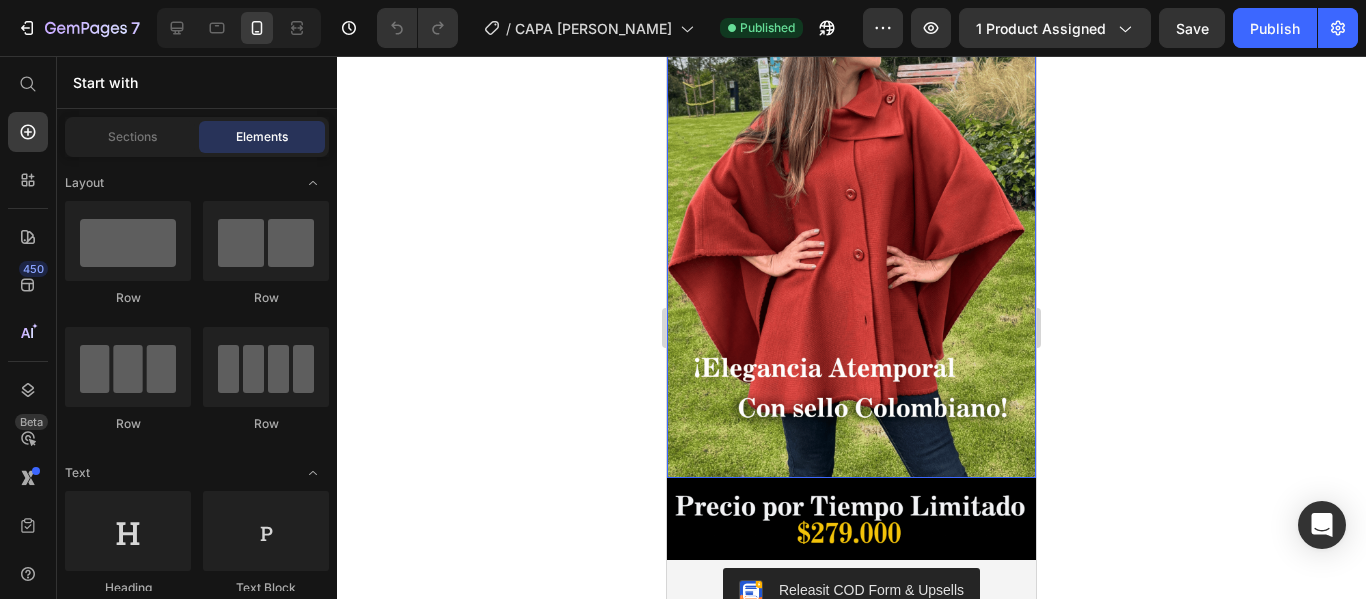 click at bounding box center (851, 187) 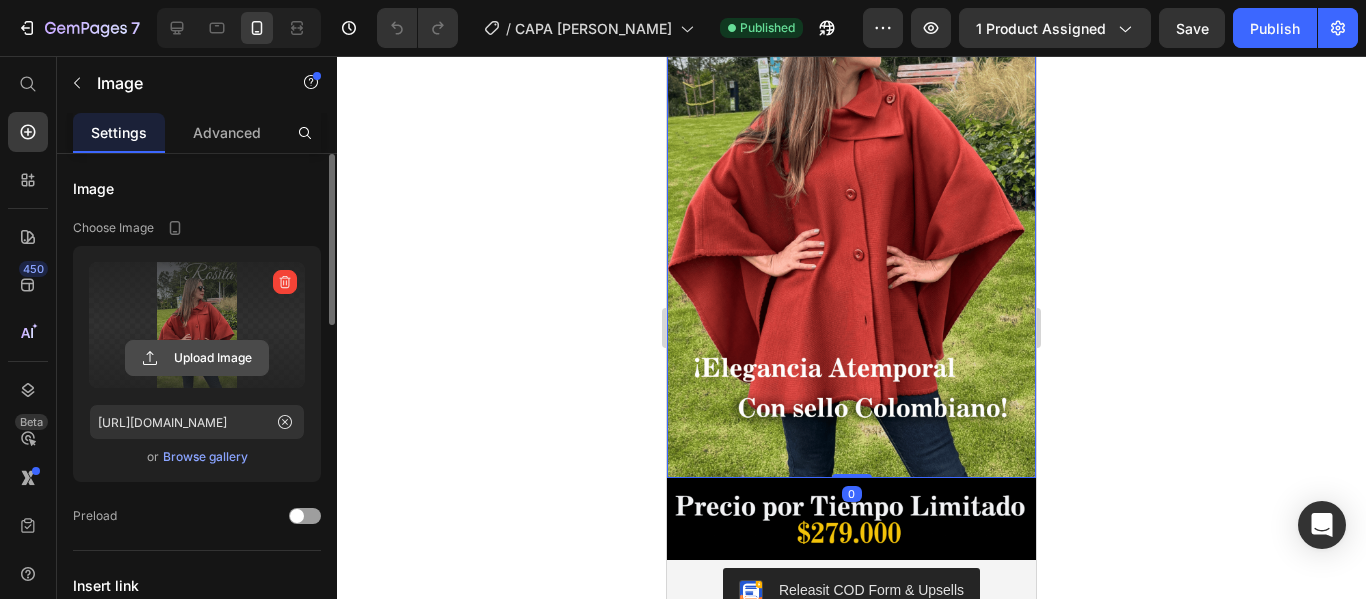 click 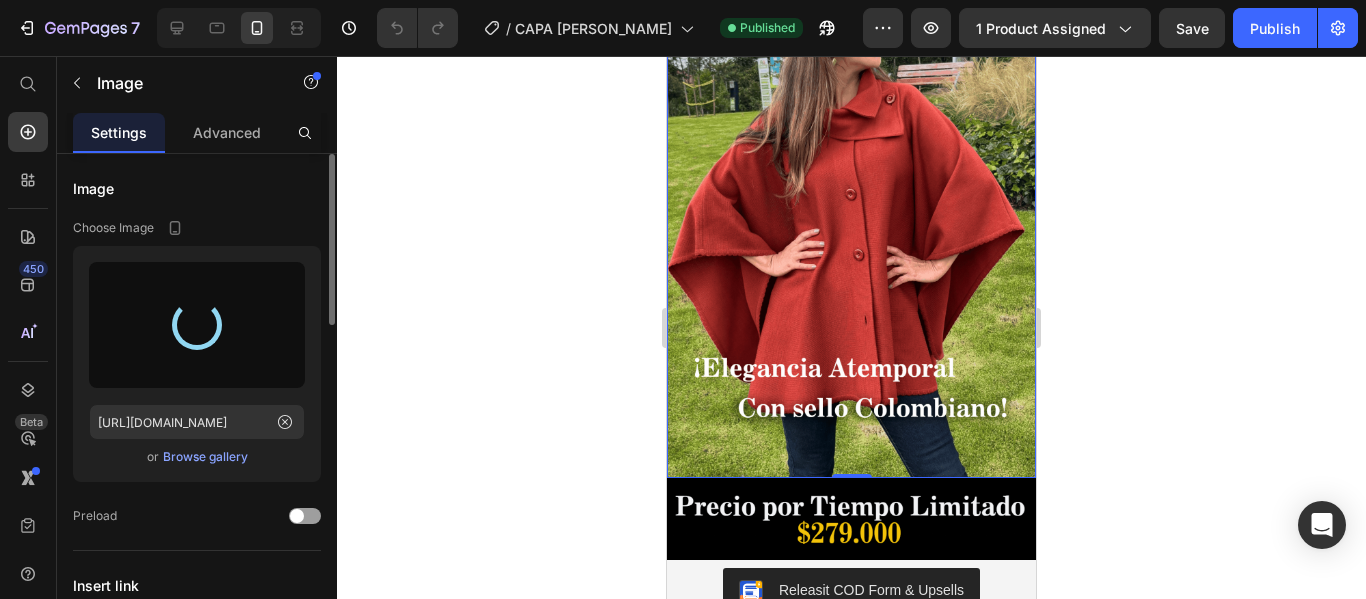 type on "[URL][DOMAIN_NAME]" 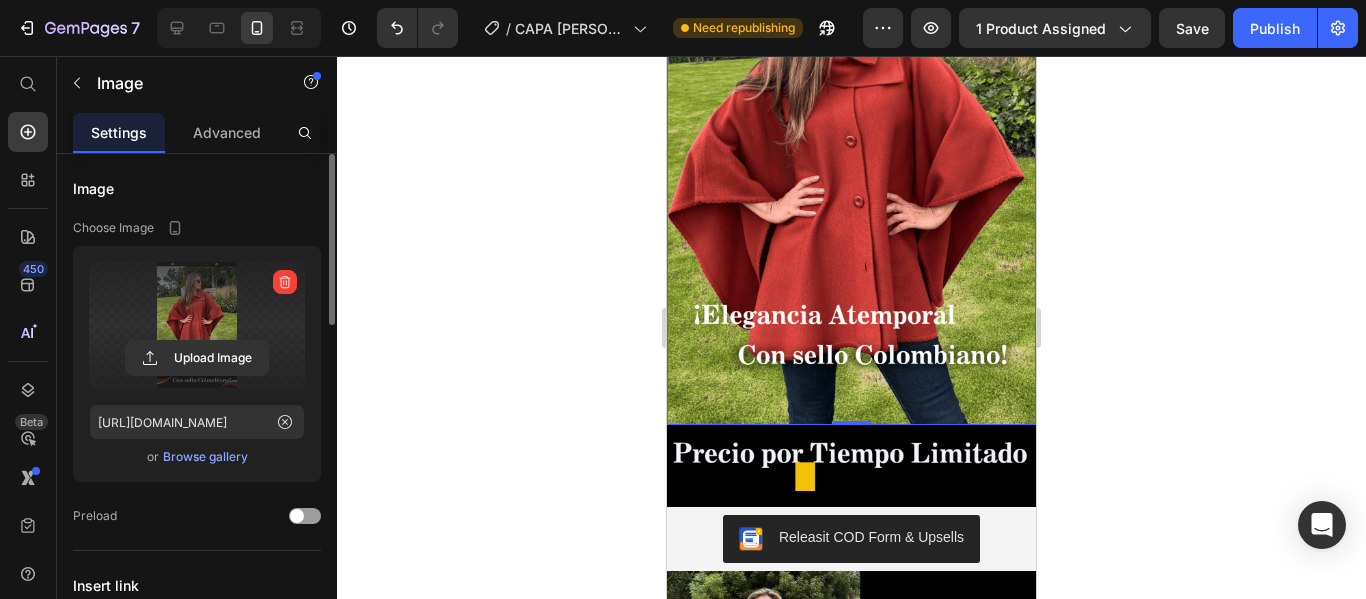 scroll, scrollTop: 300, scrollLeft: 0, axis: vertical 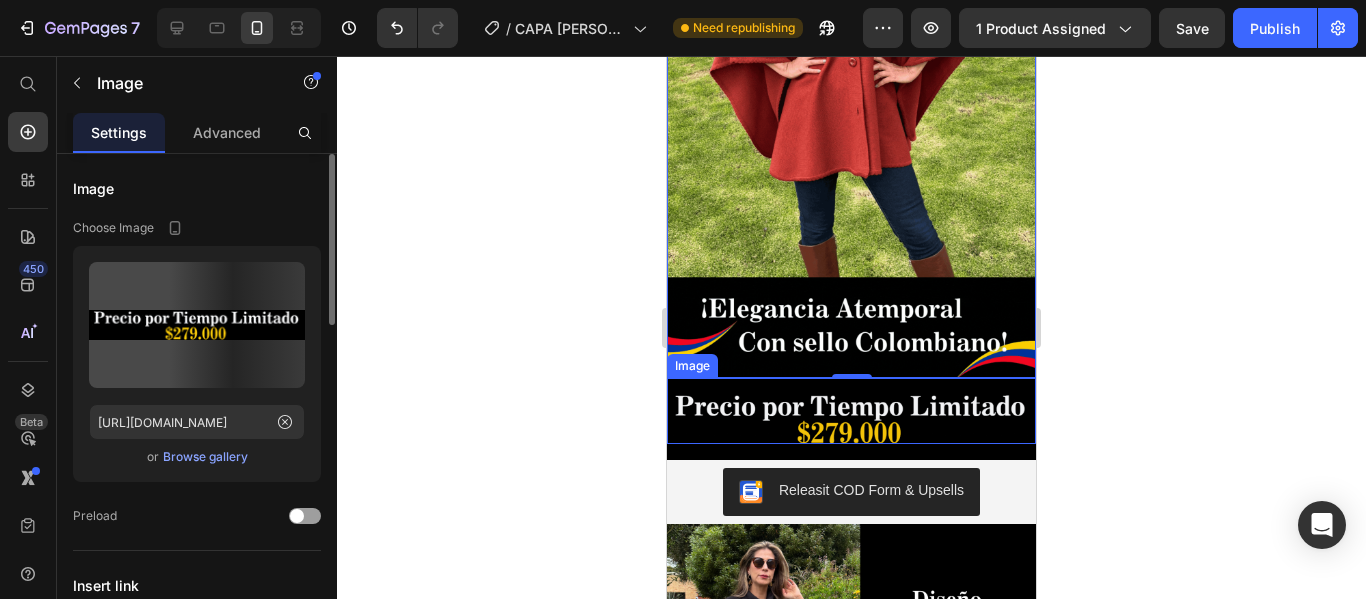 click at bounding box center [851, 411] 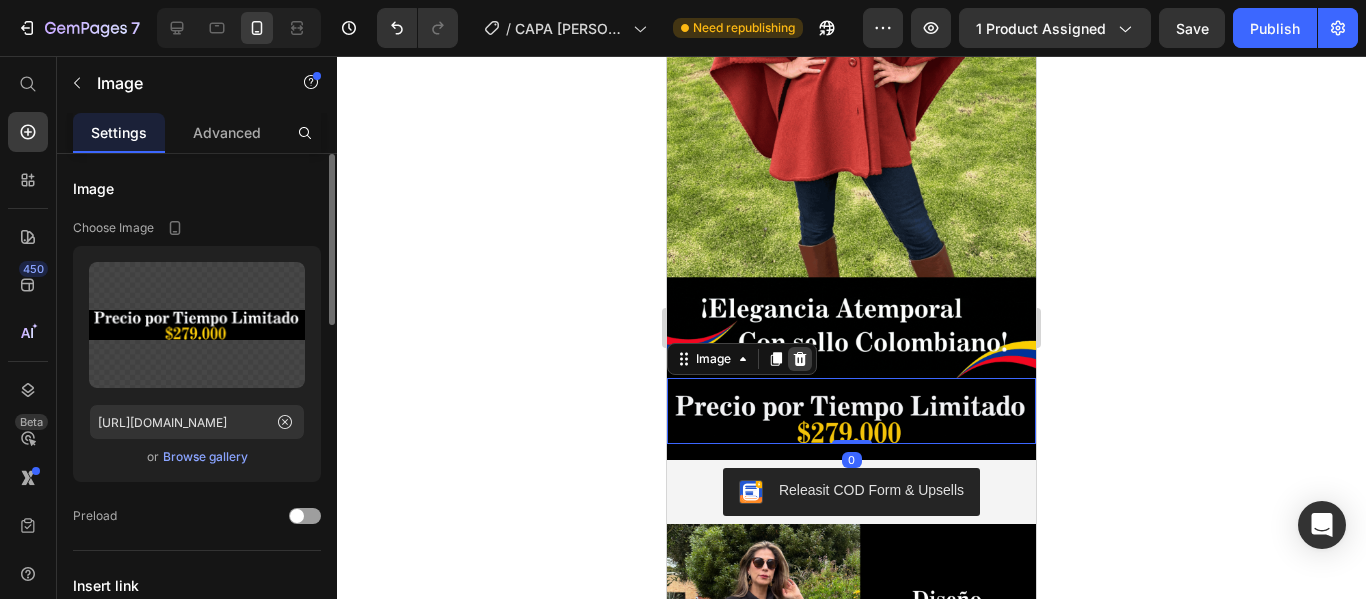 click 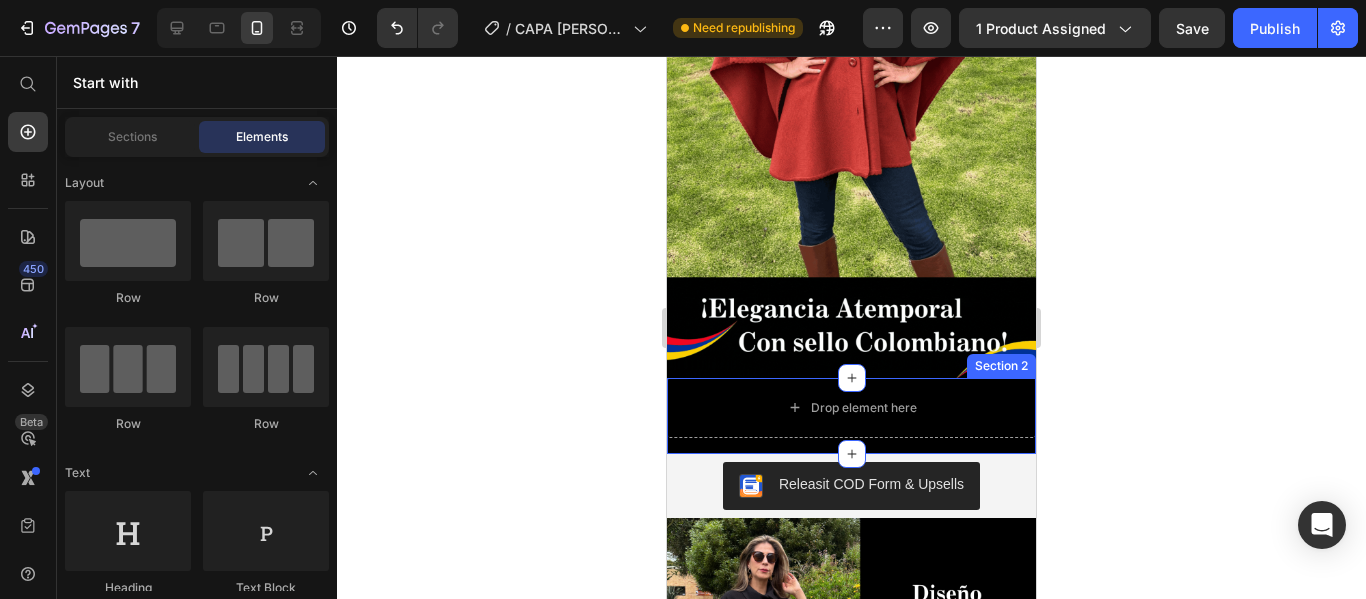 click on "Drop element here Row" at bounding box center (851, 416) 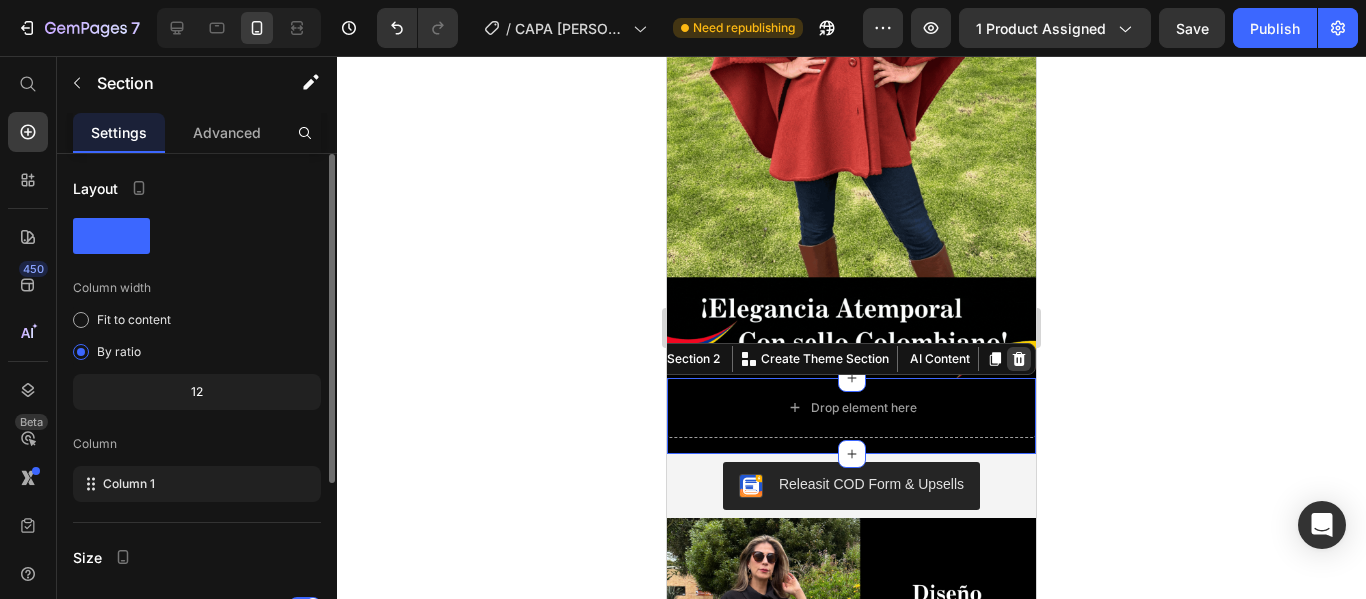 click 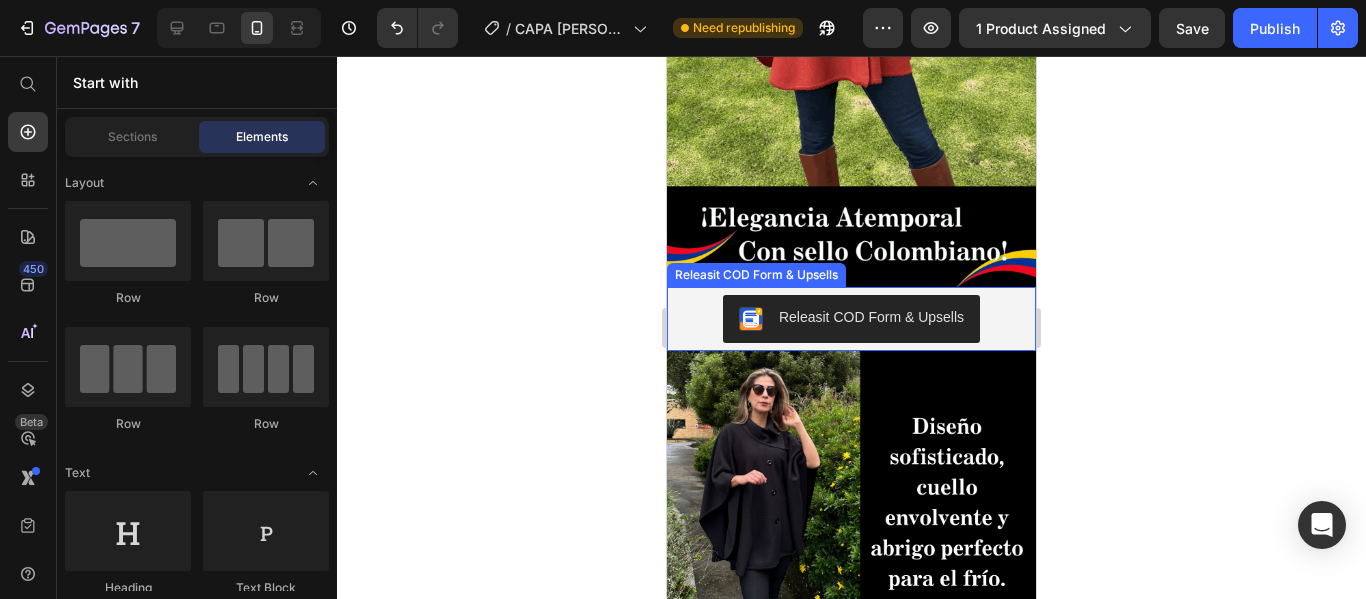 scroll, scrollTop: 600, scrollLeft: 0, axis: vertical 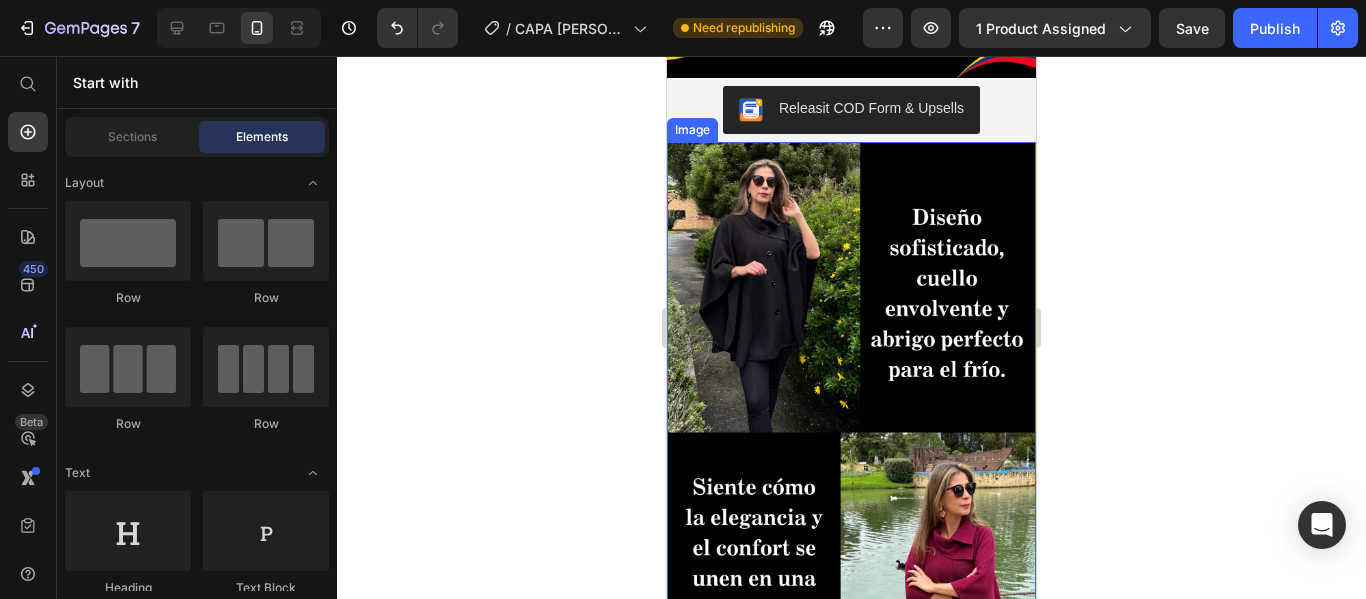 click at bounding box center [851, 432] 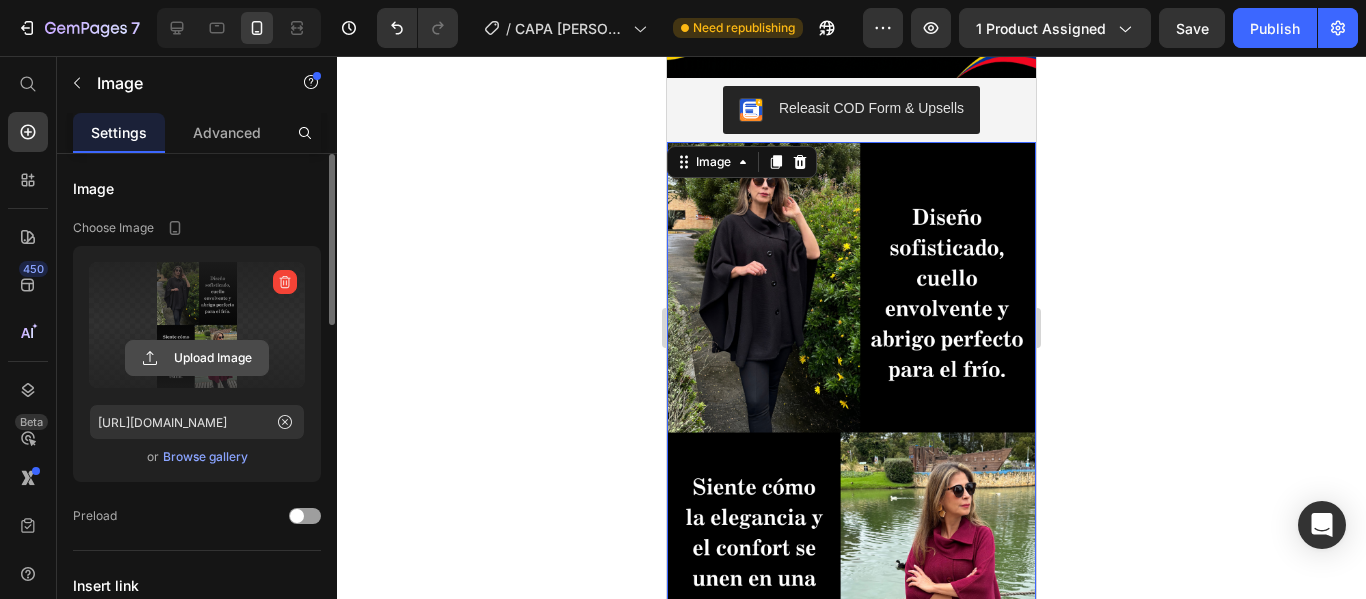 click 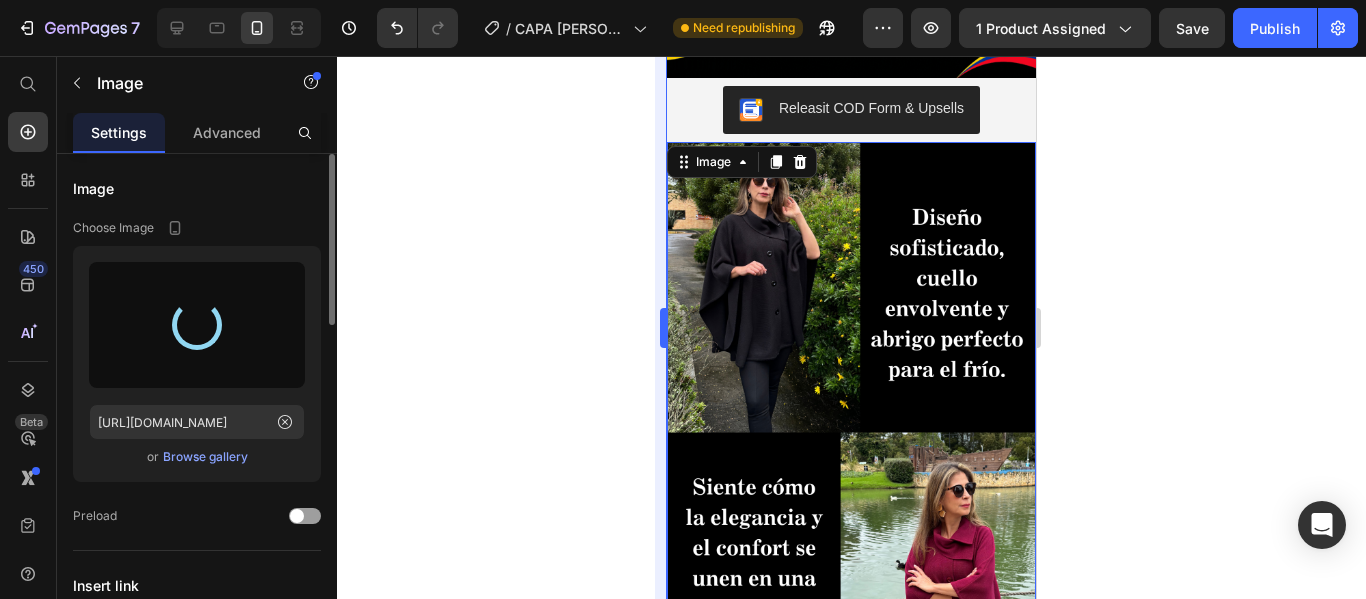 type on "[URL][DOMAIN_NAME]" 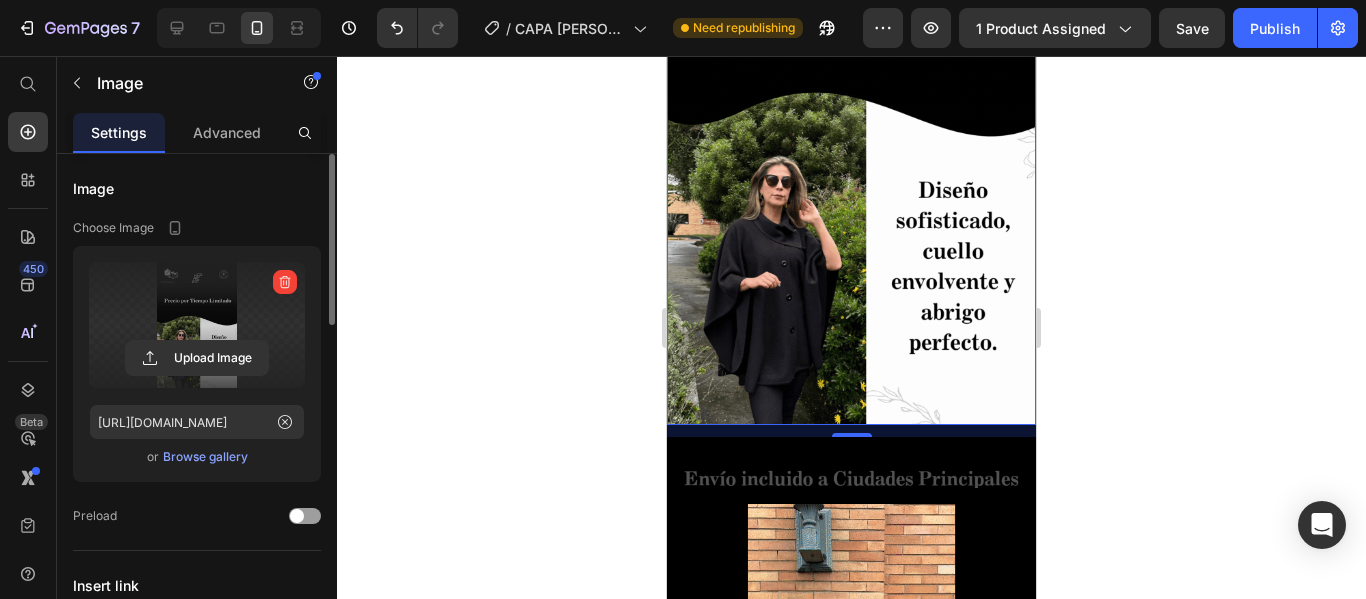scroll, scrollTop: 900, scrollLeft: 0, axis: vertical 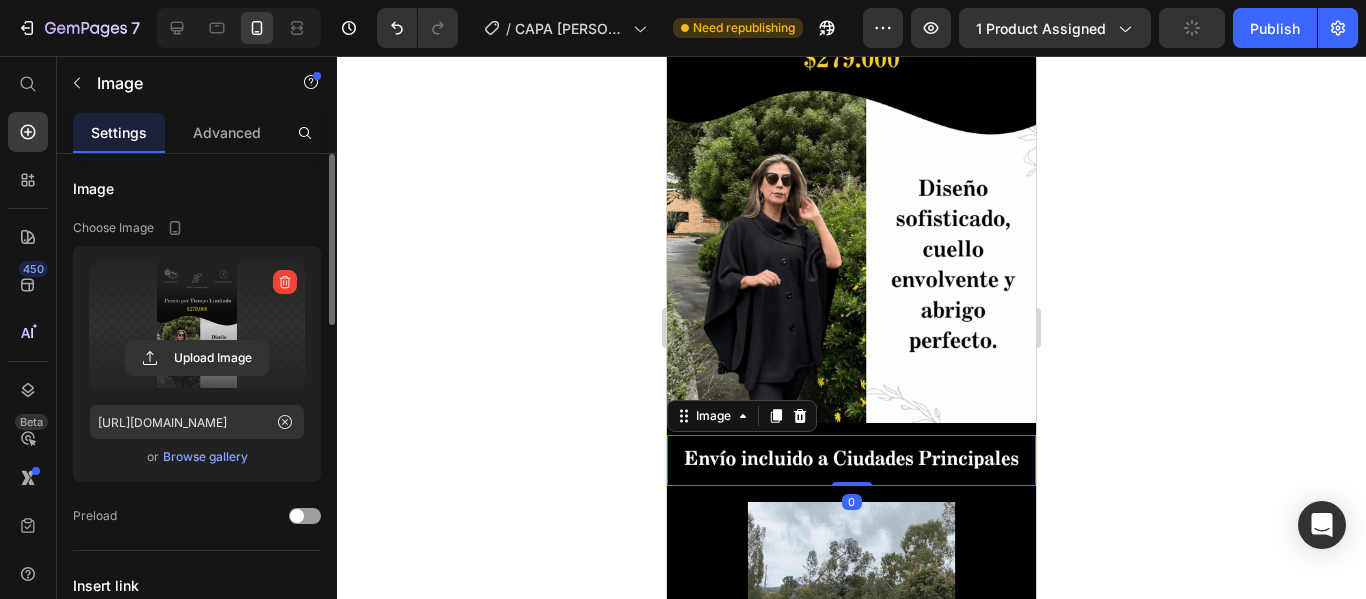 click at bounding box center [851, 460] 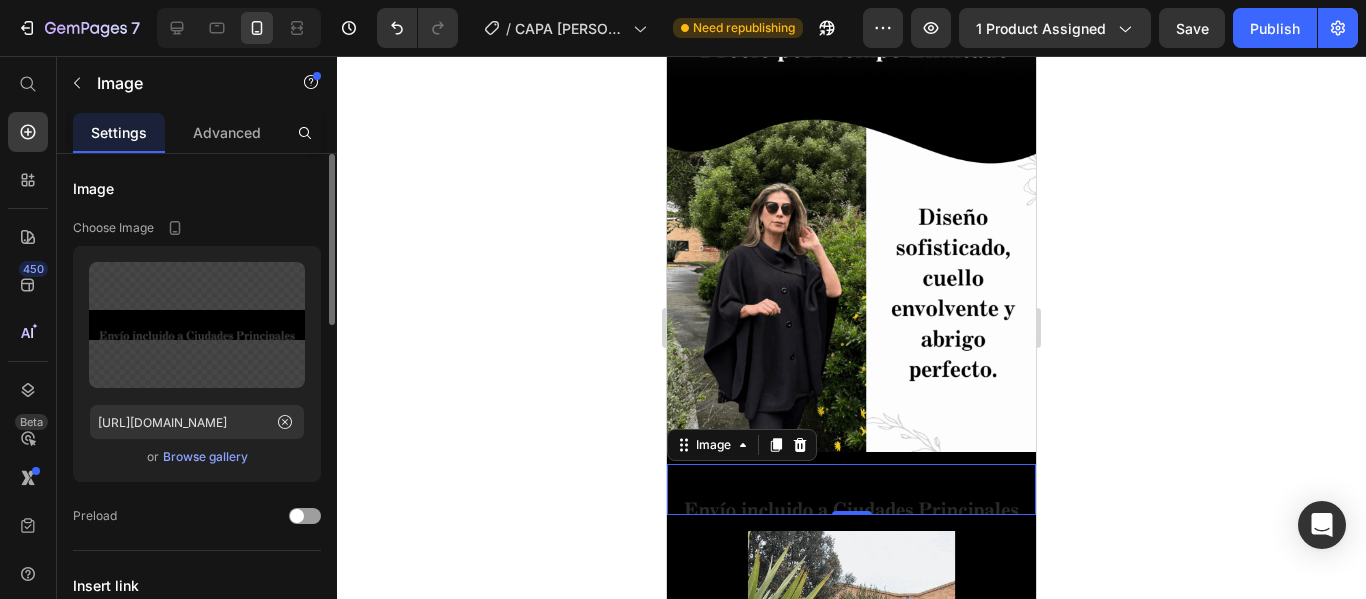scroll, scrollTop: 900, scrollLeft: 0, axis: vertical 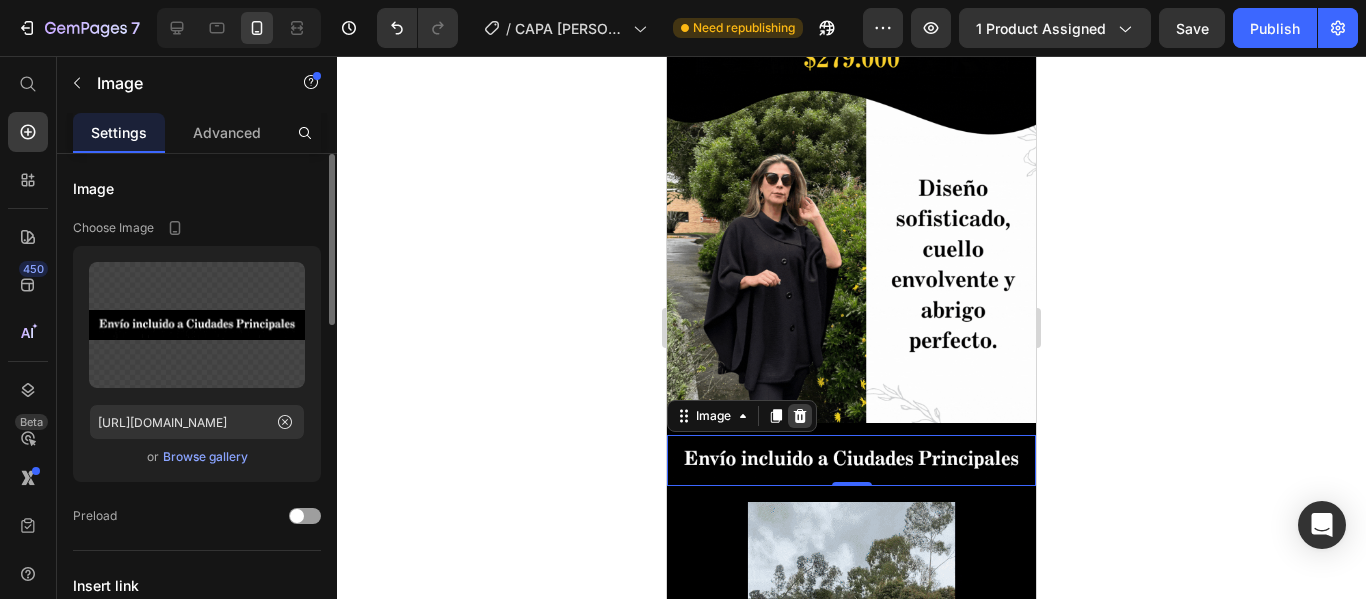 click 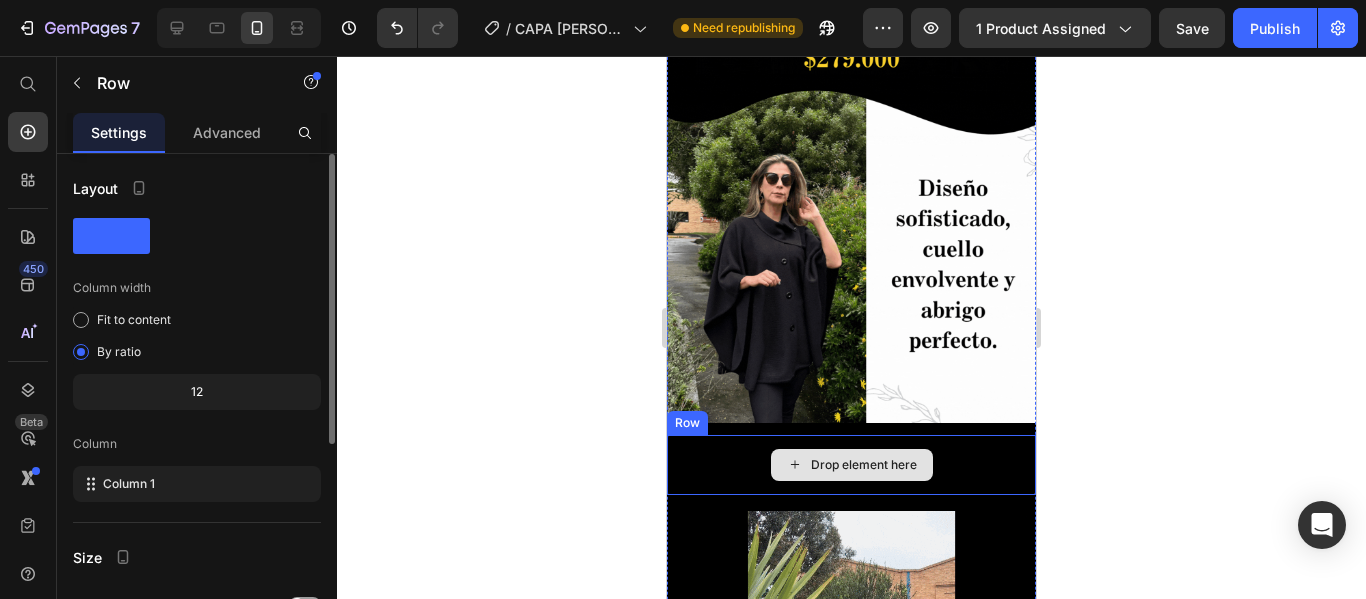 click on "Drop element here" at bounding box center [851, 465] 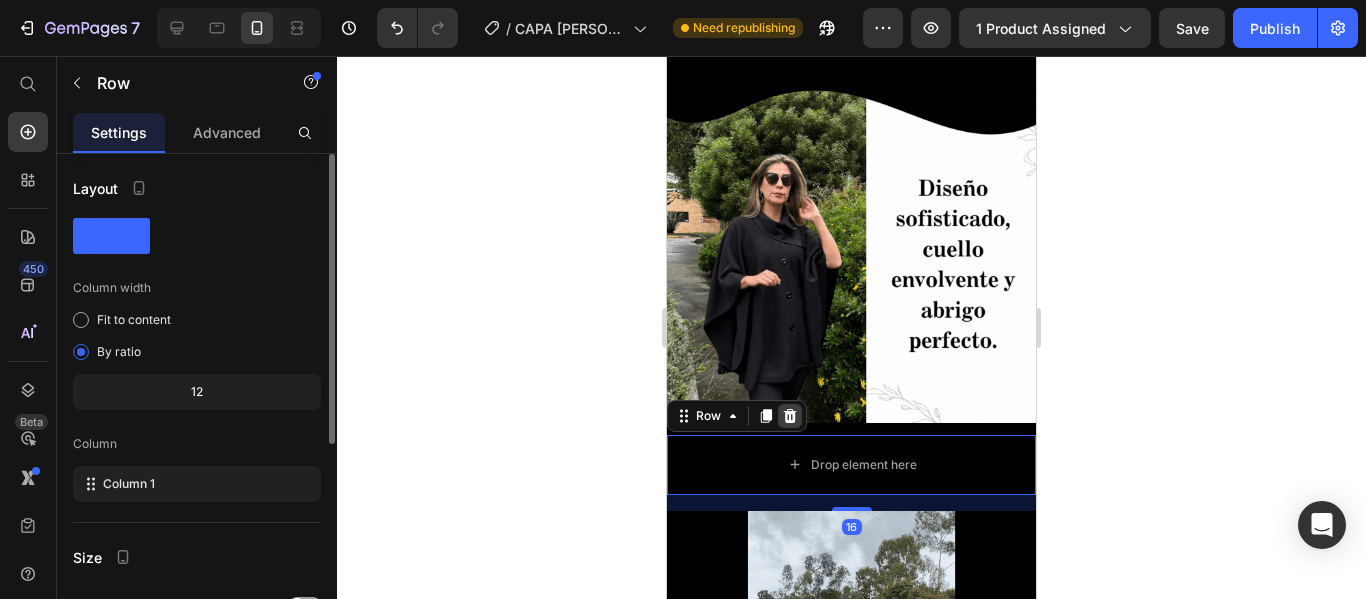click 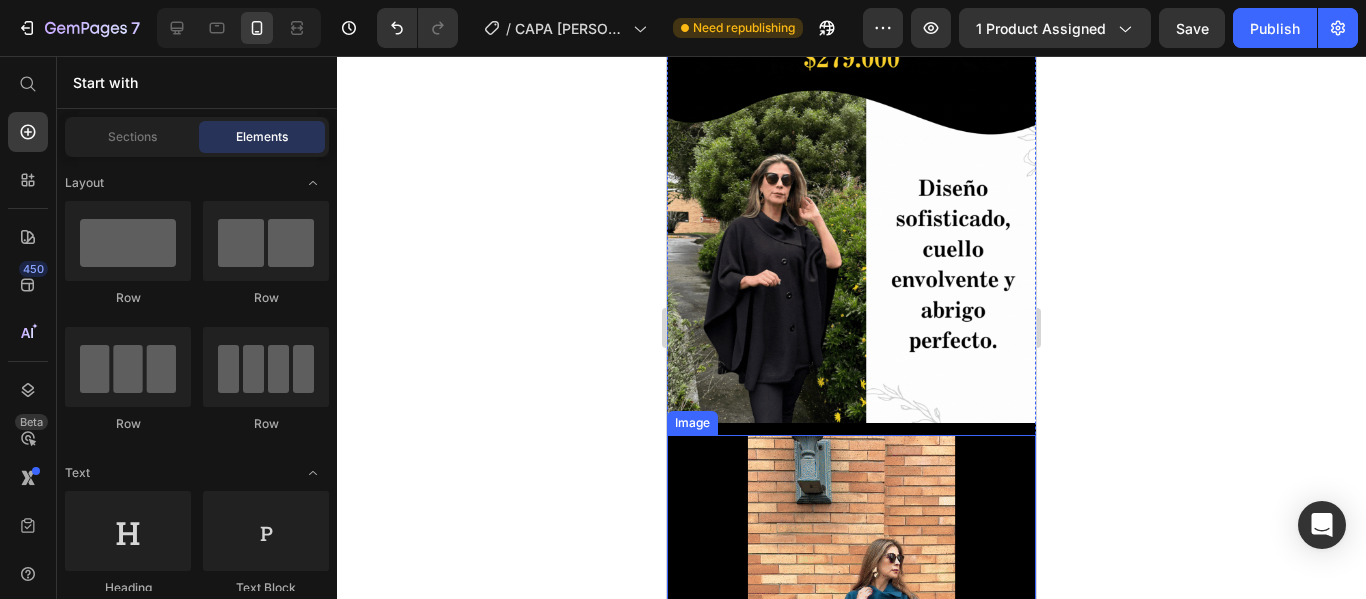 click at bounding box center (851, 619) 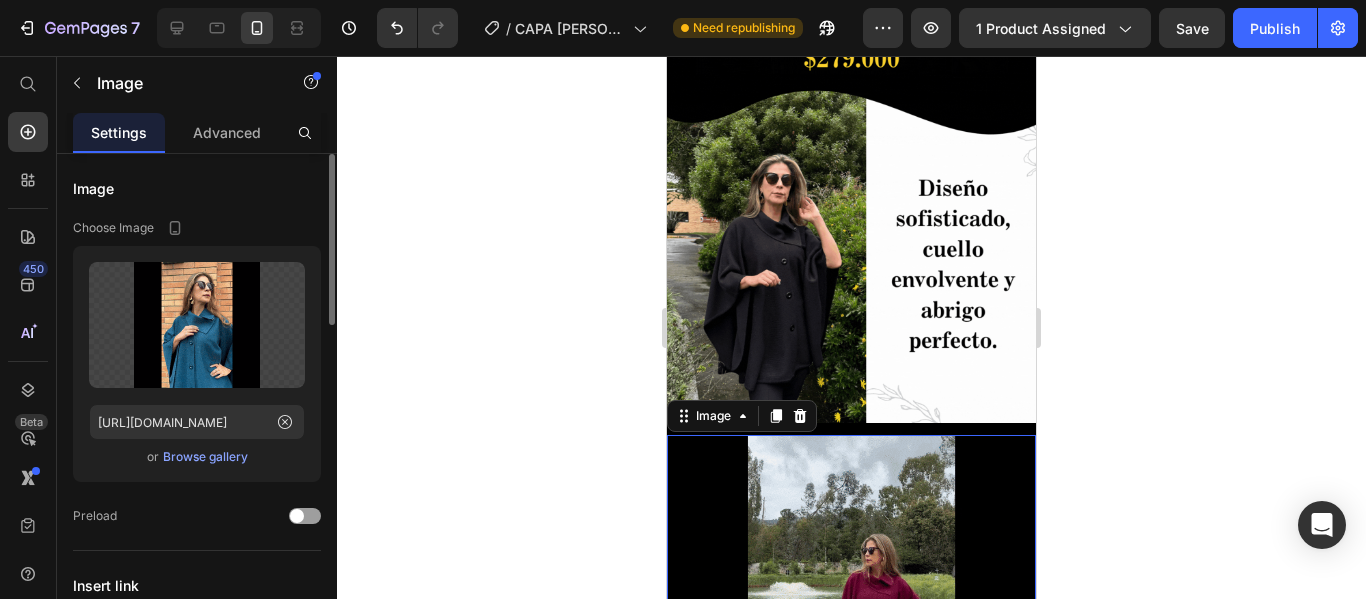 click at bounding box center [851, 619] 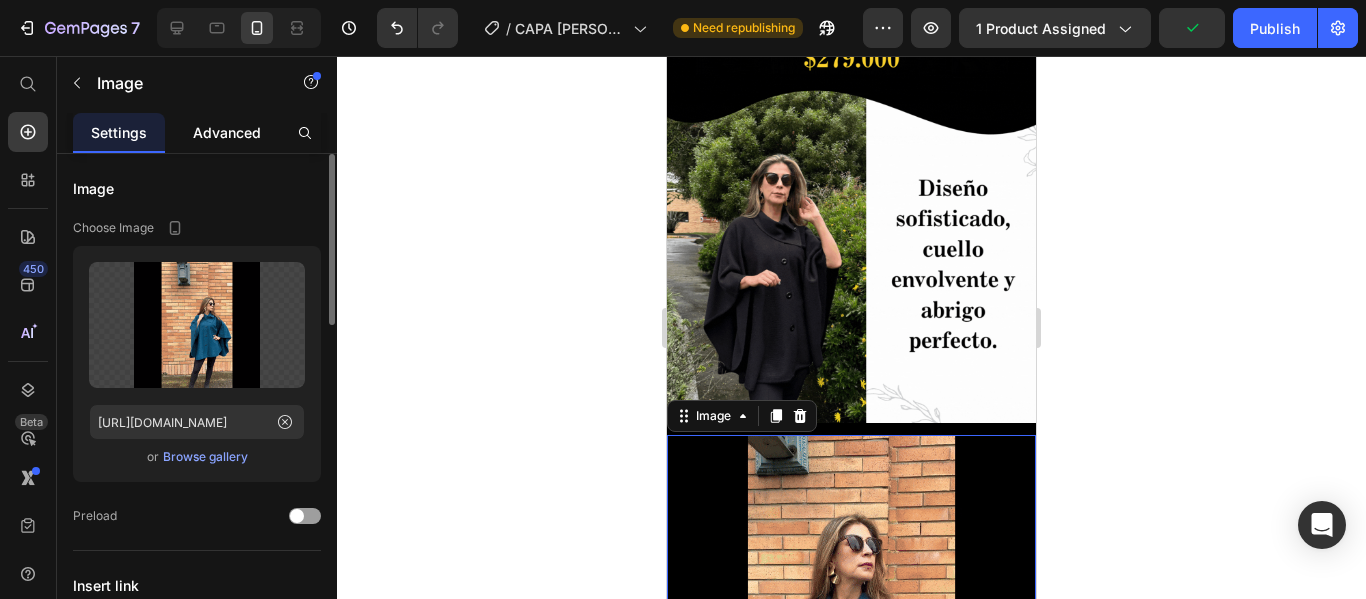 click on "Advanced" at bounding box center (227, 132) 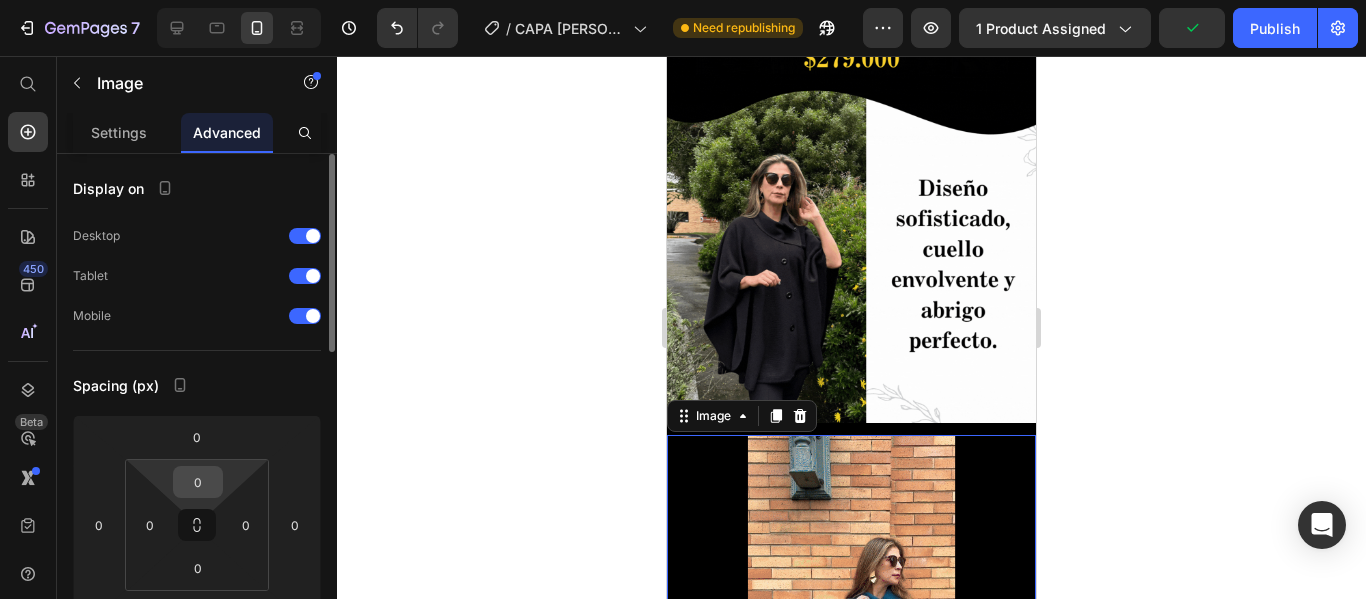 click on "0" at bounding box center [198, 482] 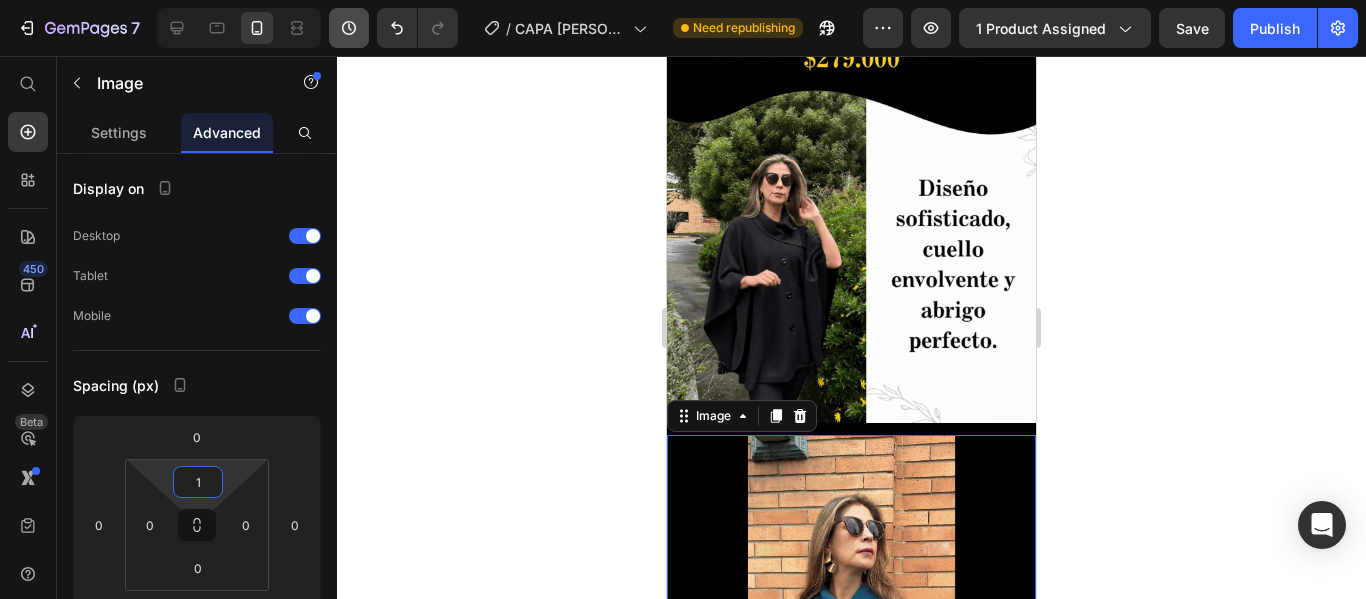 type on "10" 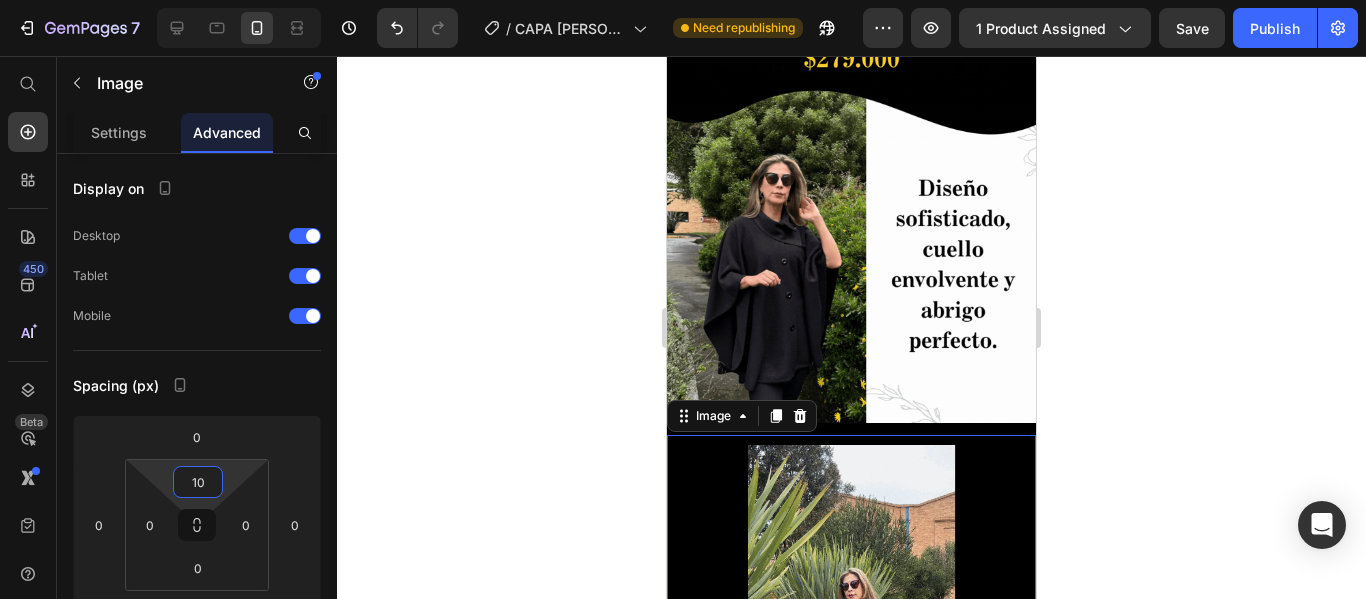 click 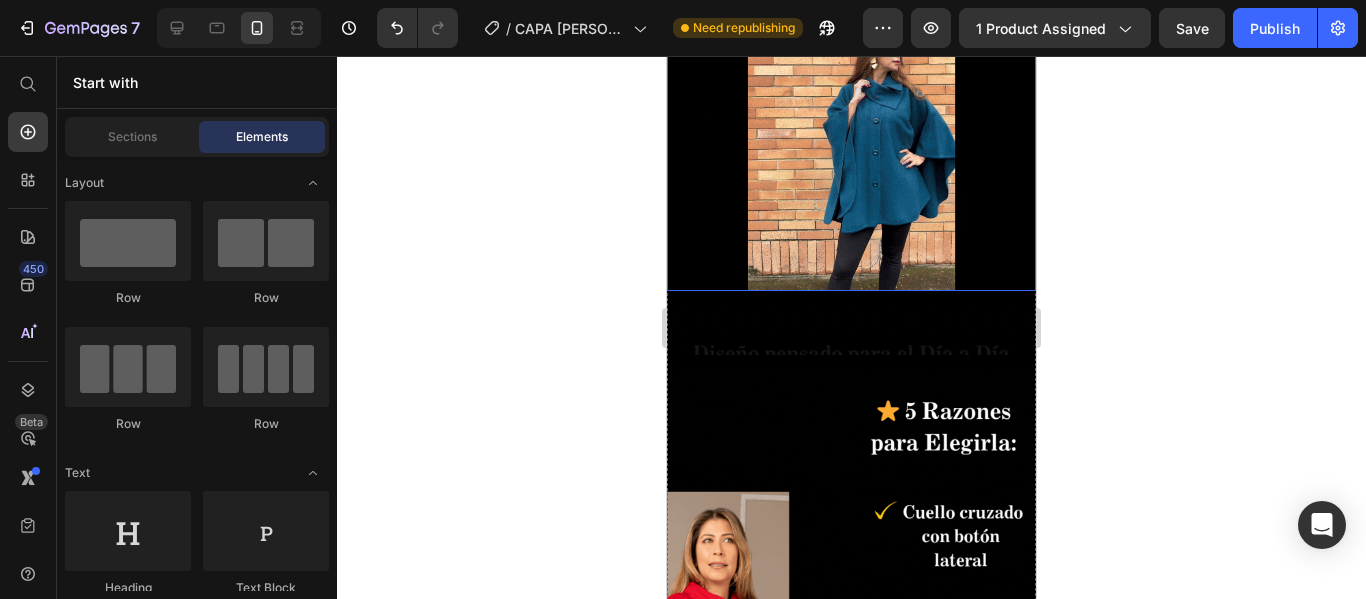 scroll, scrollTop: 1400, scrollLeft: 0, axis: vertical 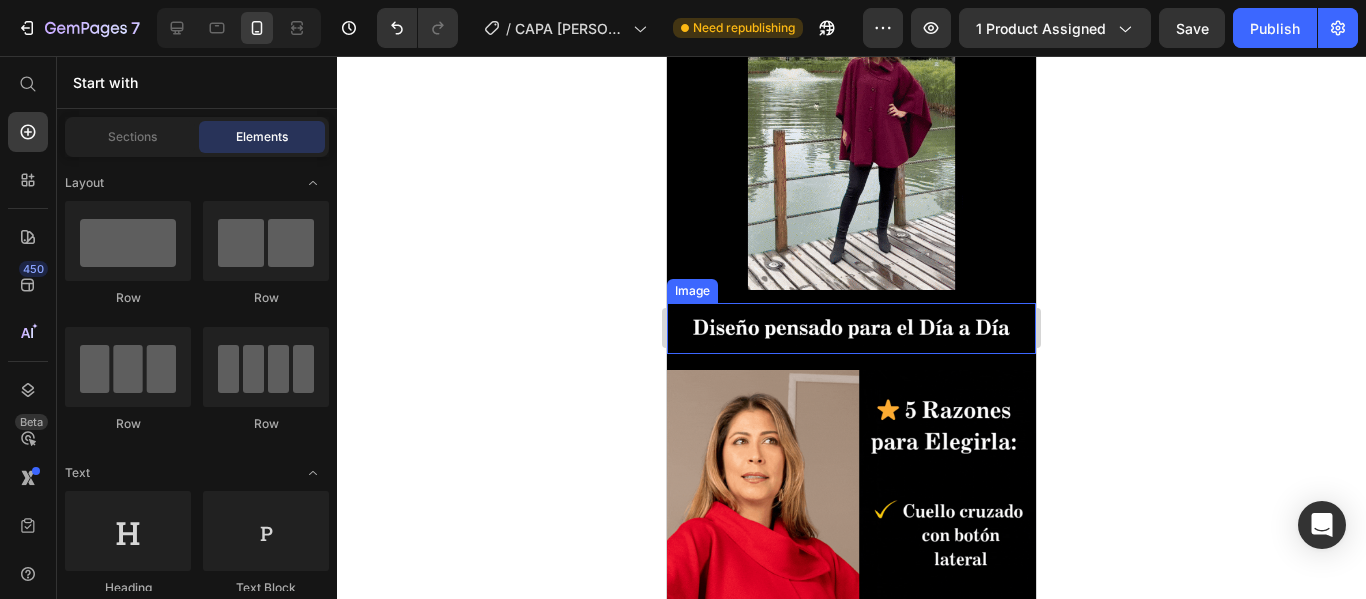 click at bounding box center [851, 328] 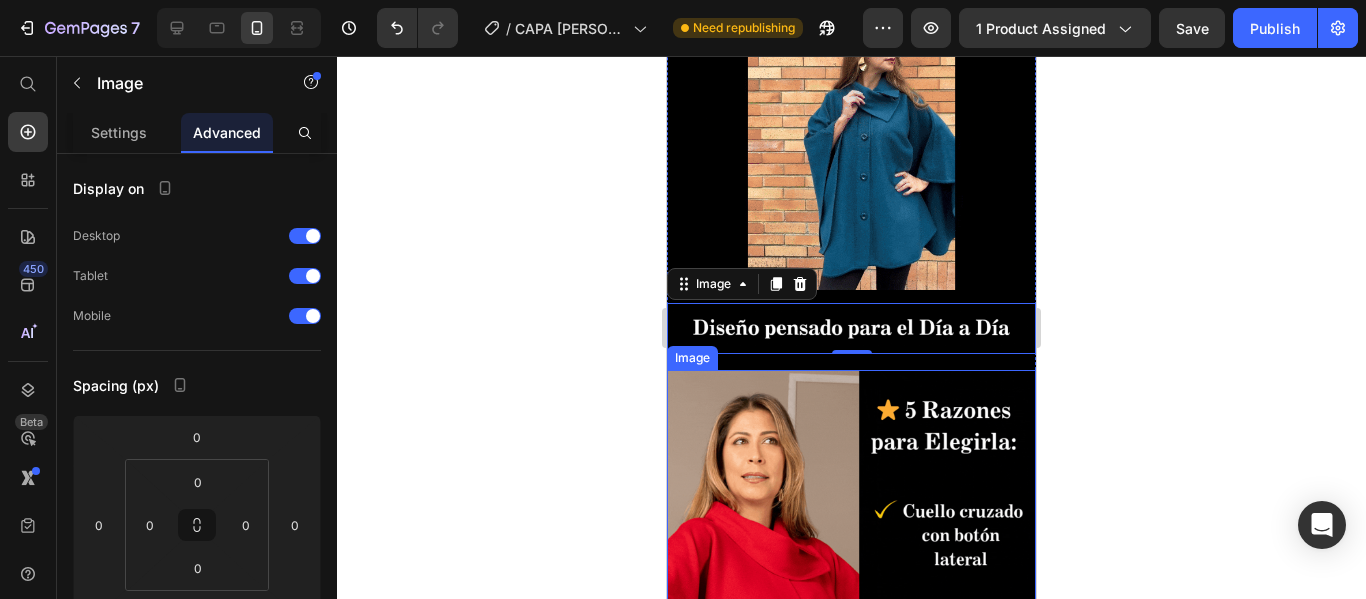 click at bounding box center [851, 665] 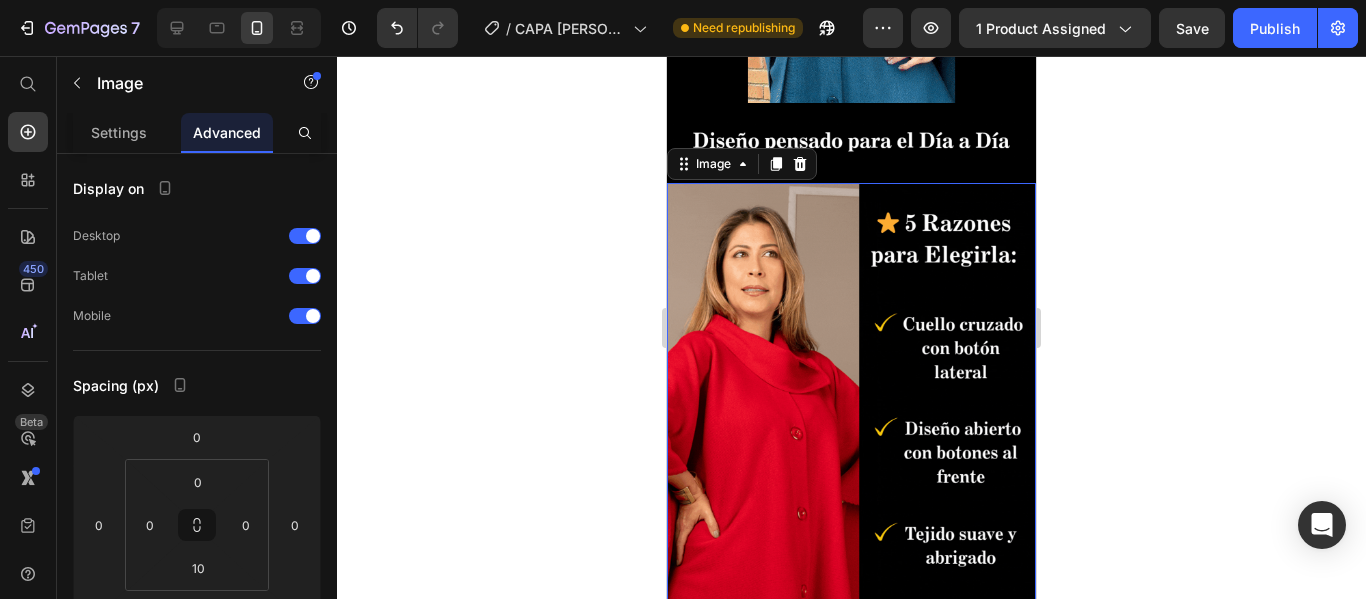 scroll, scrollTop: 1600, scrollLeft: 0, axis: vertical 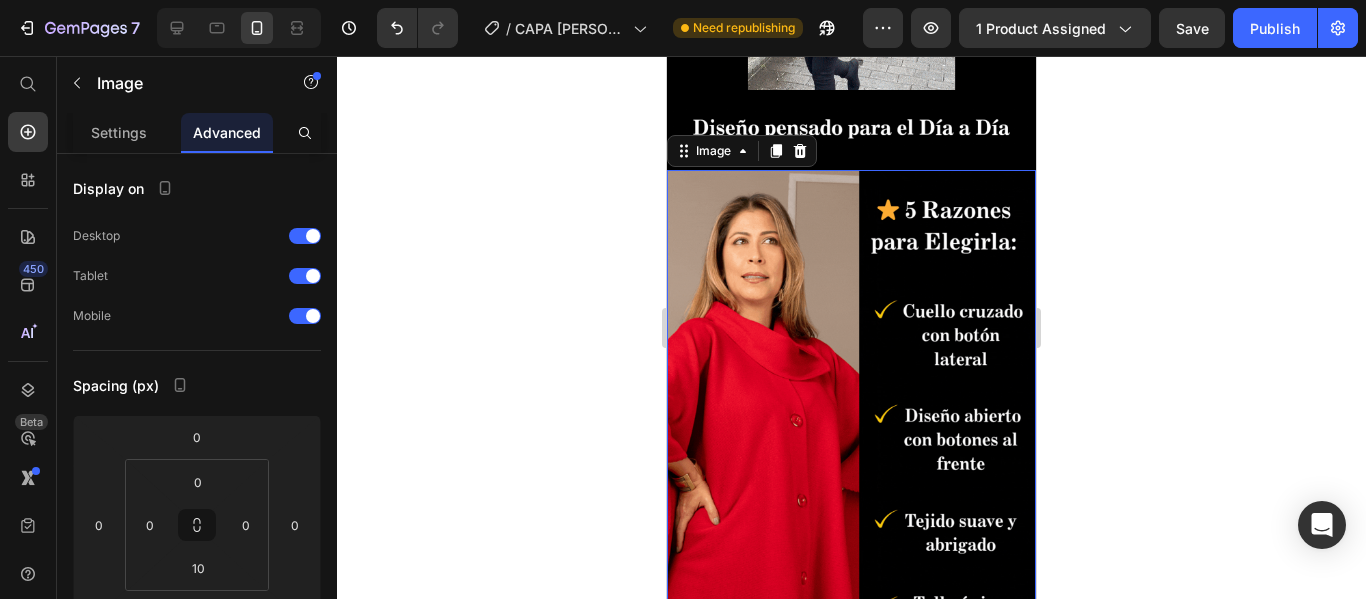 click at bounding box center [851, 465] 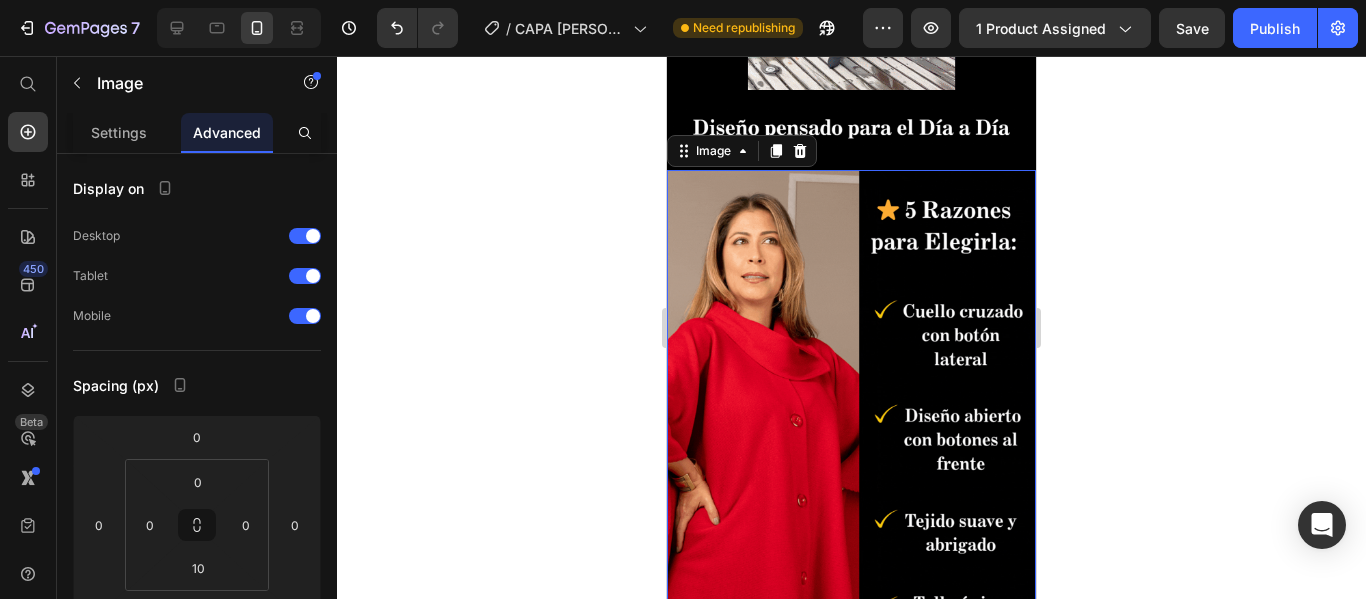 click at bounding box center (851, 465) 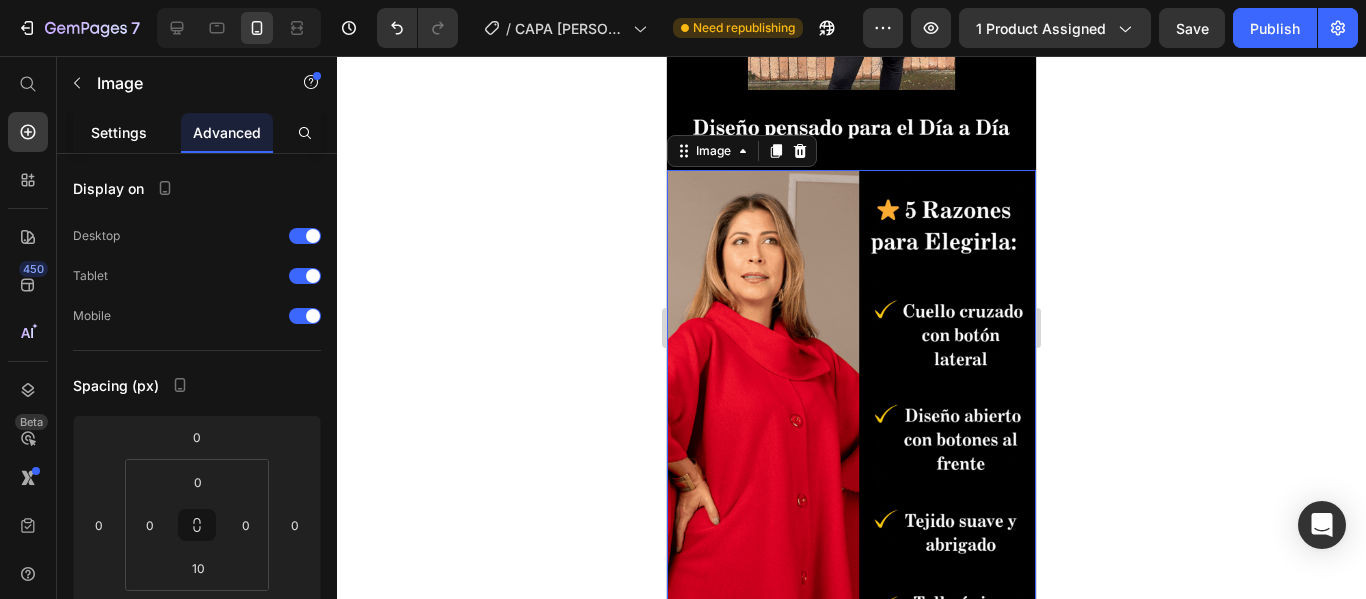 click on "Settings" at bounding box center (119, 132) 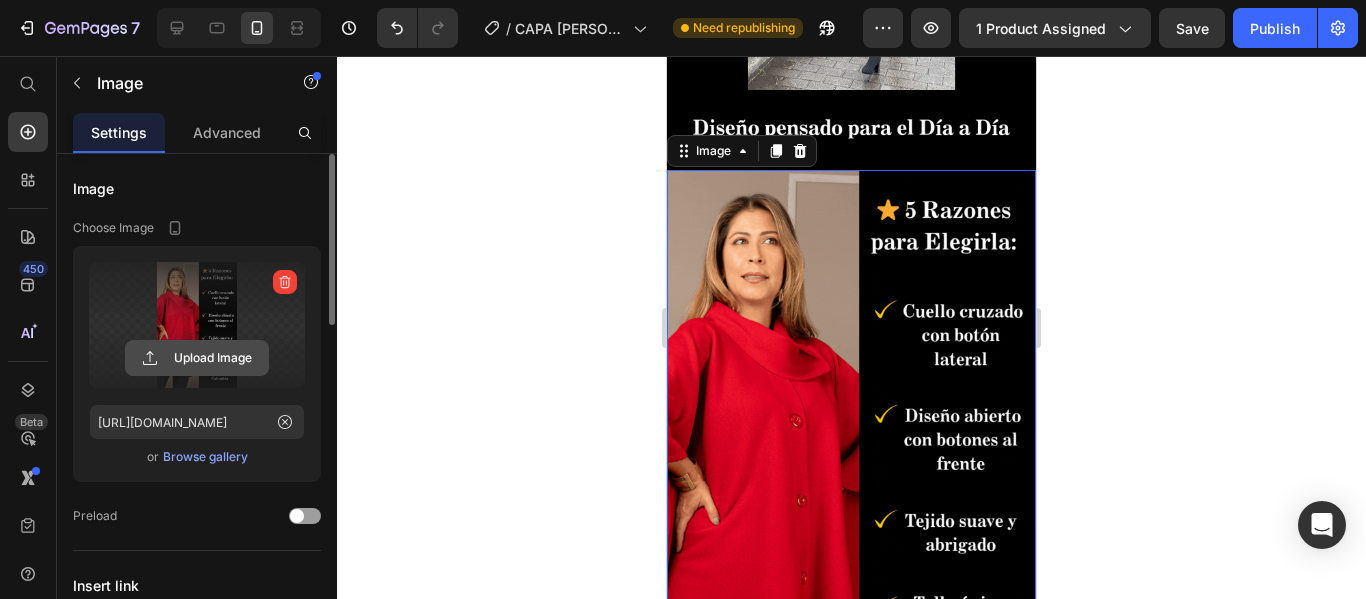 click 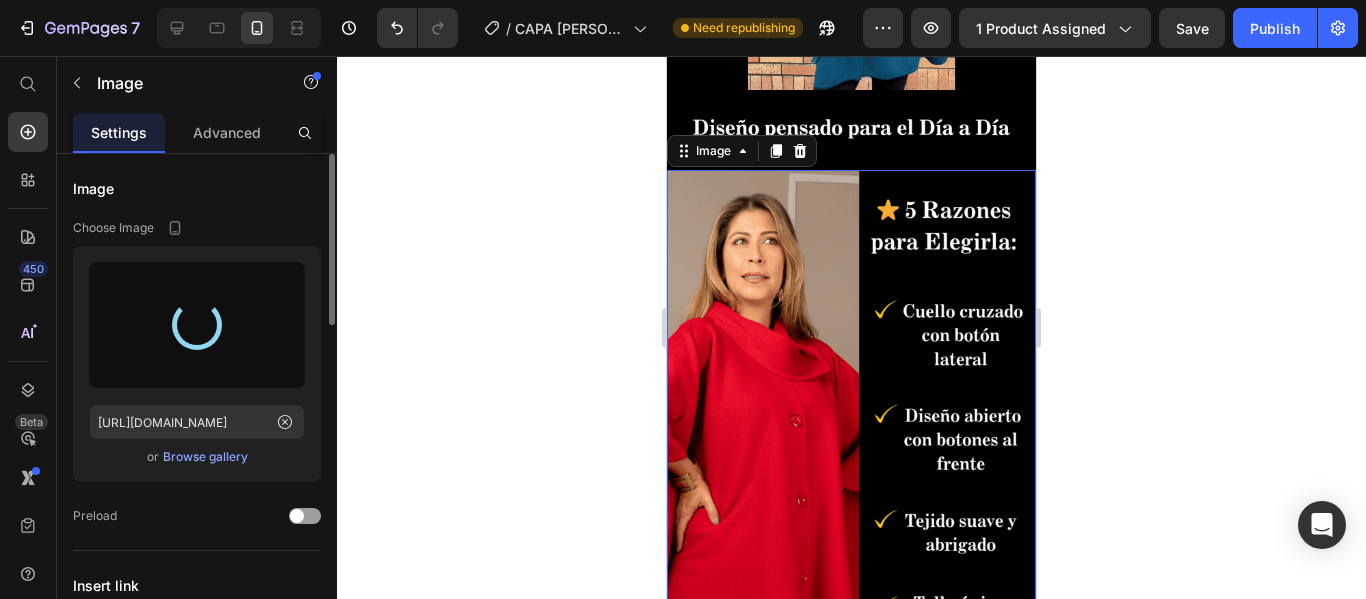 type on "[URL][DOMAIN_NAME]" 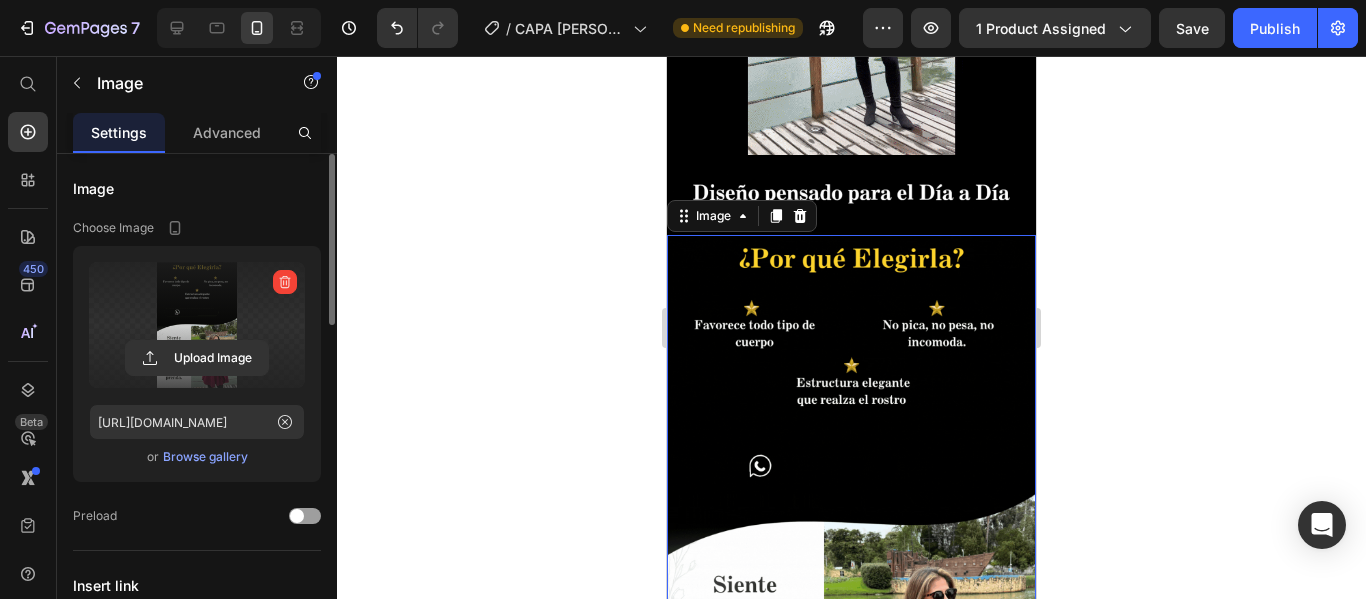scroll, scrollTop: 1500, scrollLeft: 0, axis: vertical 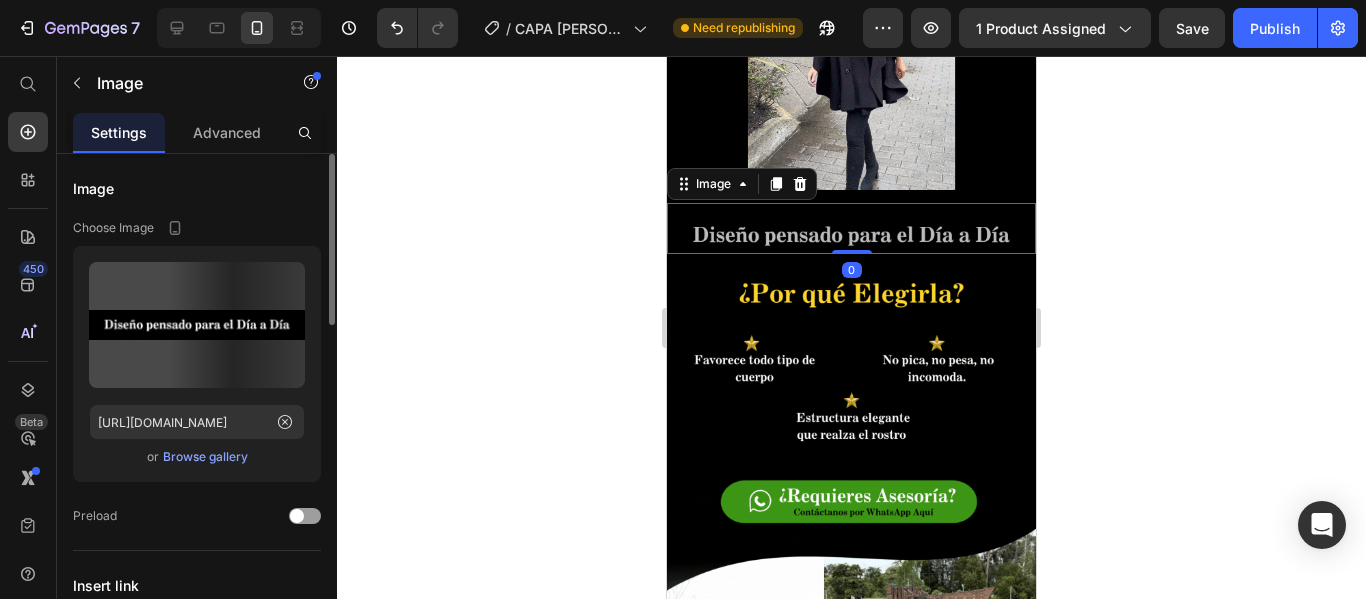 click at bounding box center [851, 228] 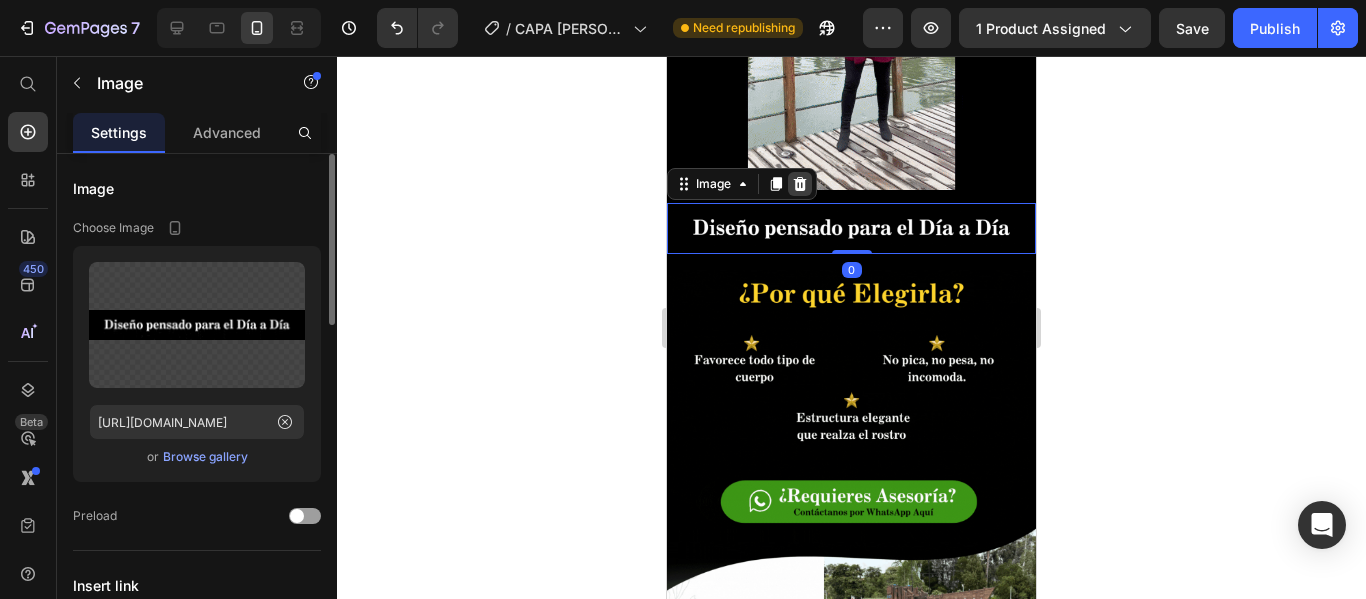 click 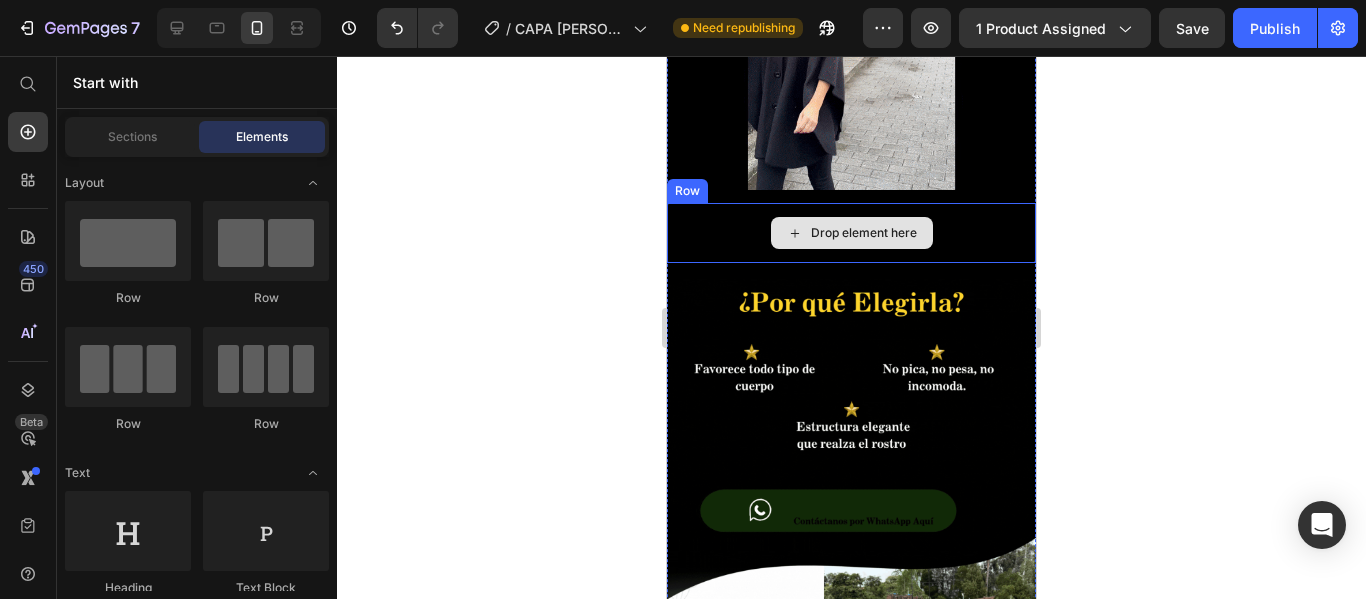 click on "Drop element here" at bounding box center (864, 233) 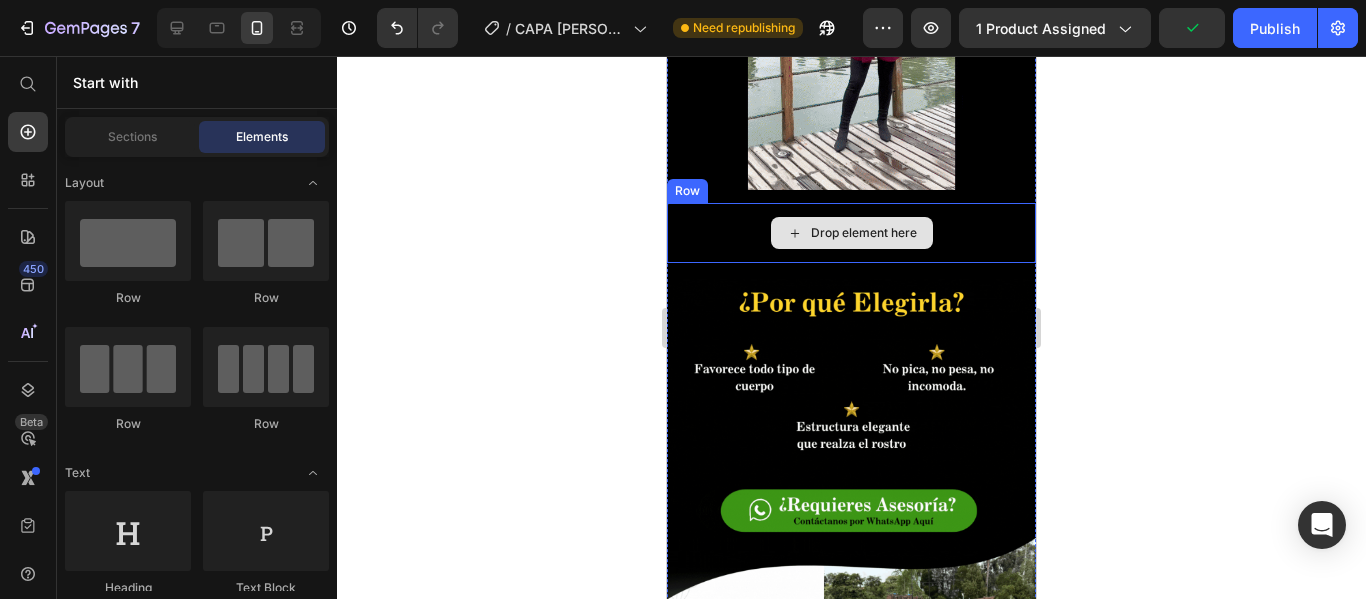 click on "Drop element here" at bounding box center [851, 233] 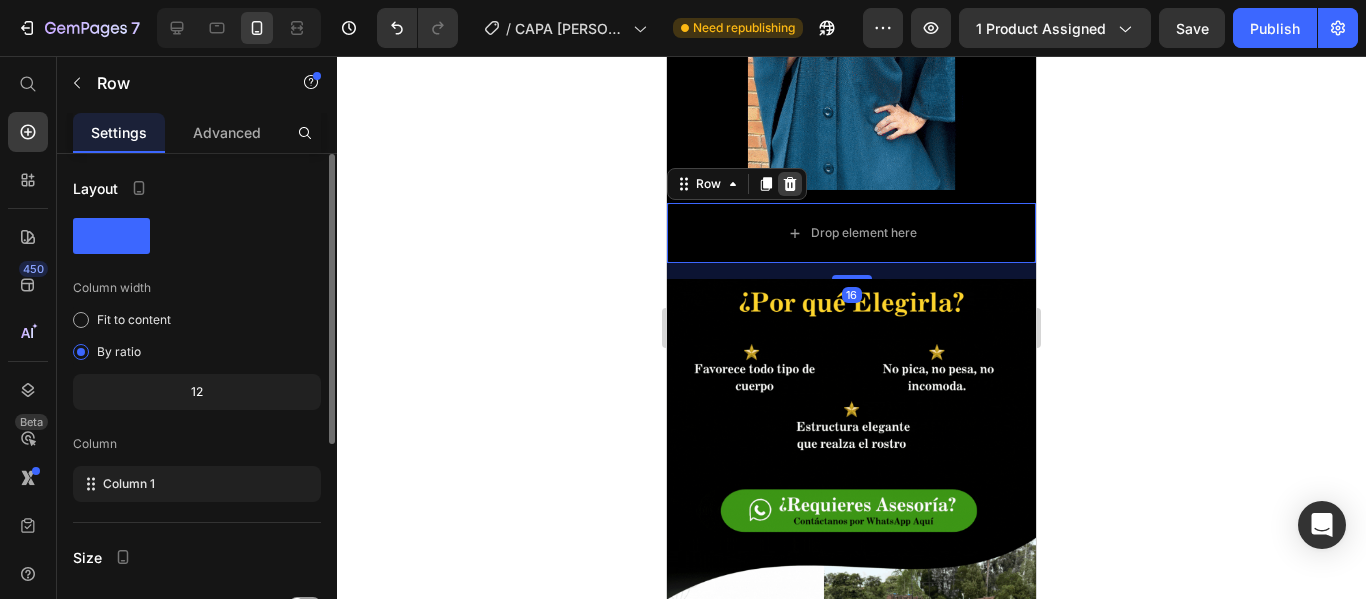 click 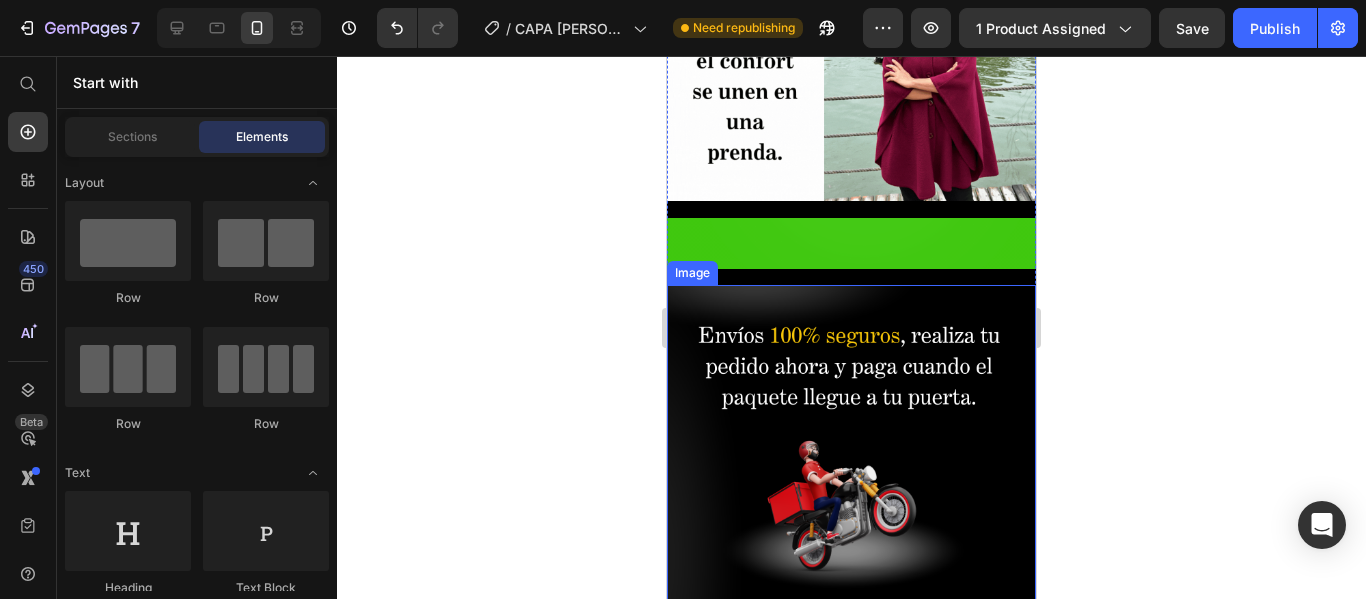 scroll, scrollTop: 2100, scrollLeft: 0, axis: vertical 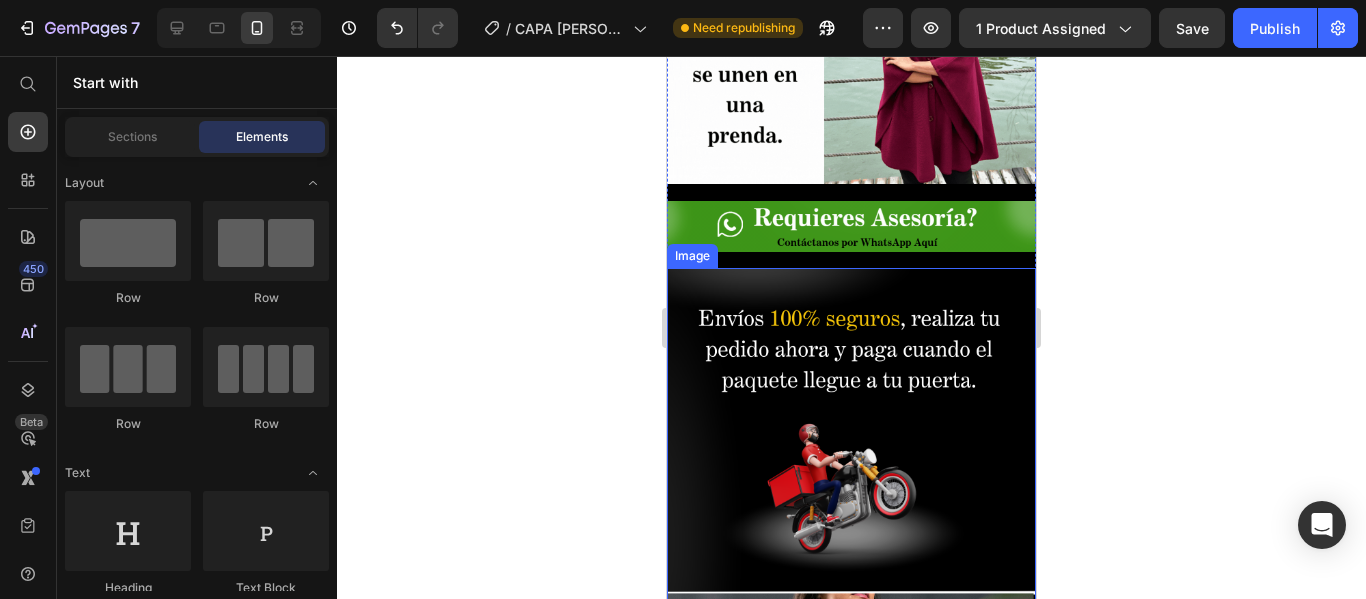 click at bounding box center [851, 558] 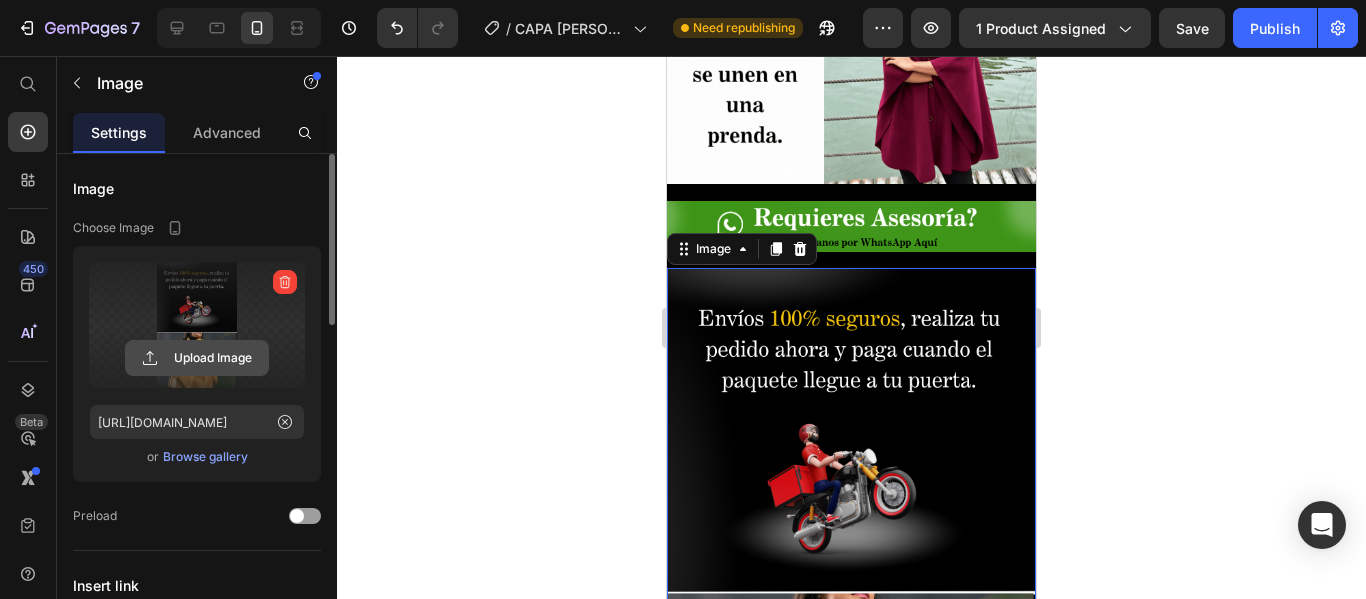 click 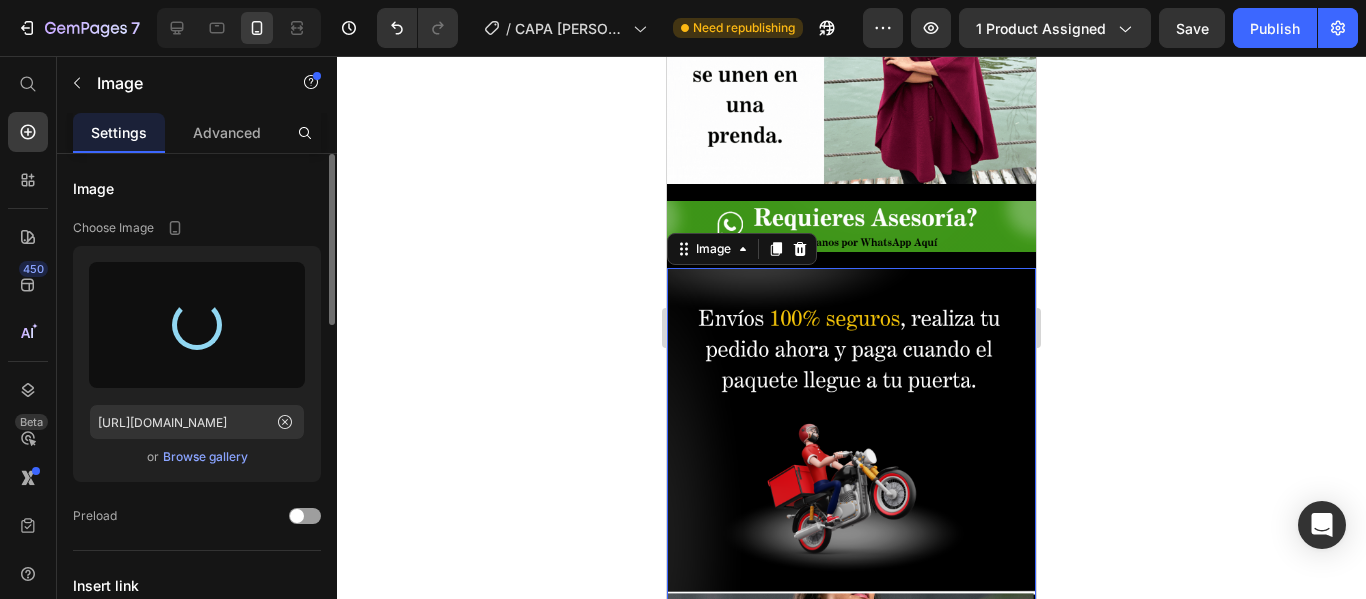 type on "[URL][DOMAIN_NAME]" 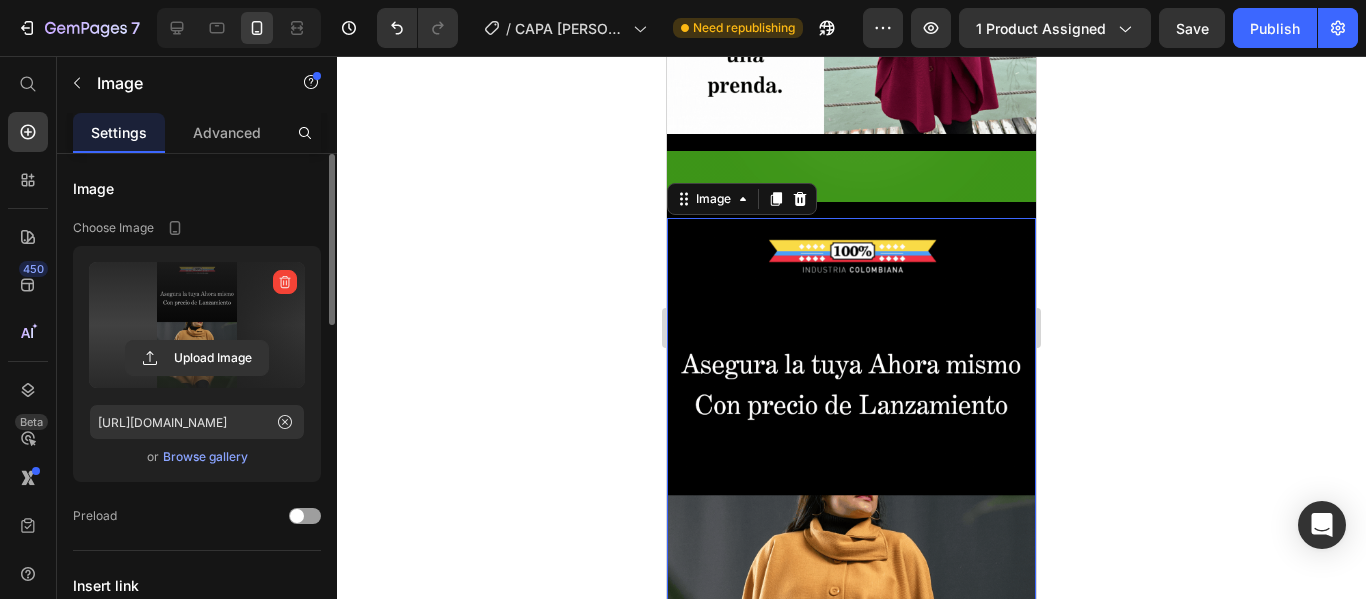 scroll, scrollTop: 2100, scrollLeft: 0, axis: vertical 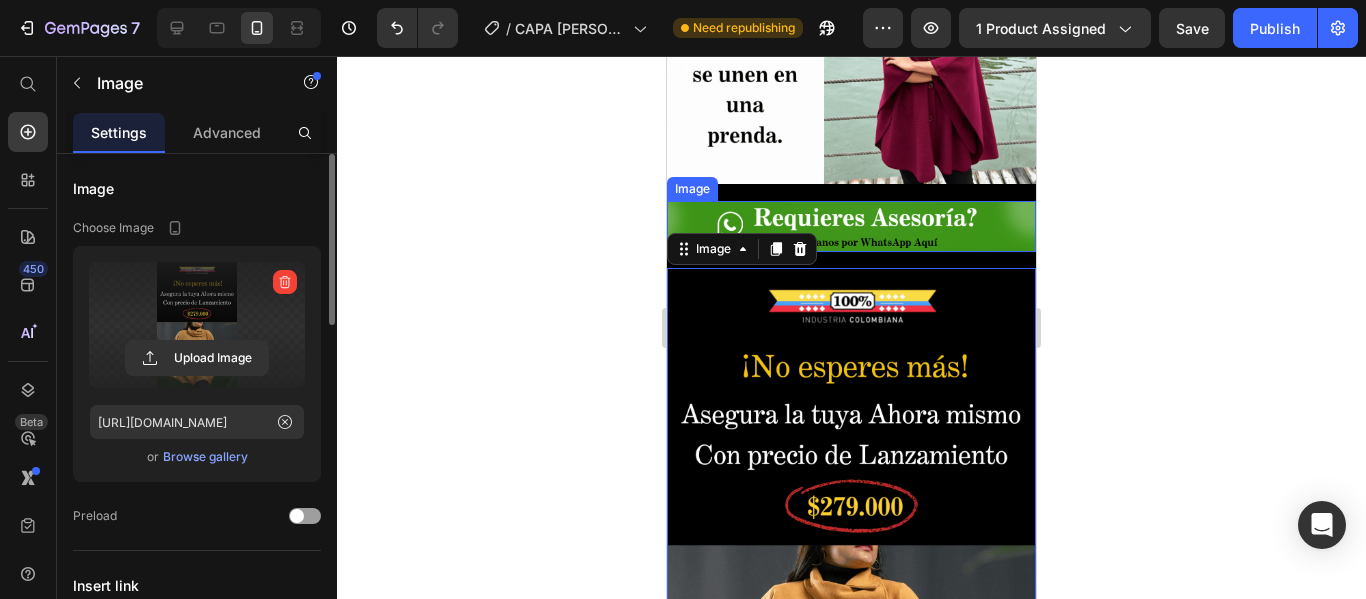 click at bounding box center (851, 226) 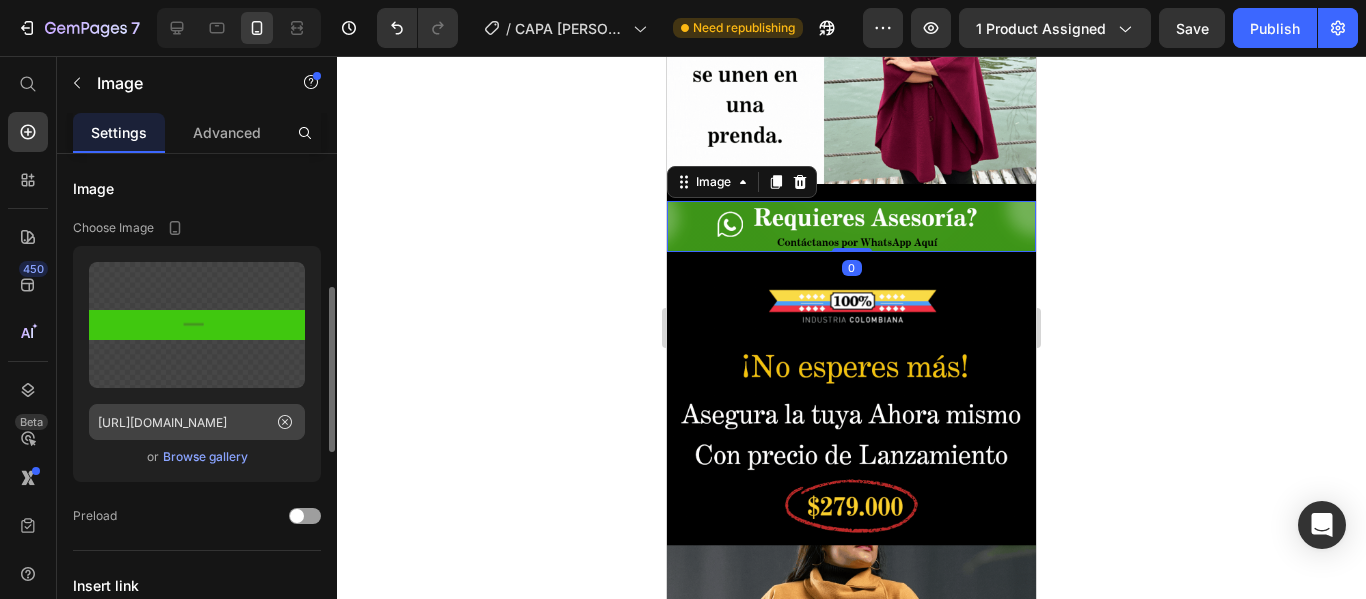 scroll, scrollTop: 200, scrollLeft: 0, axis: vertical 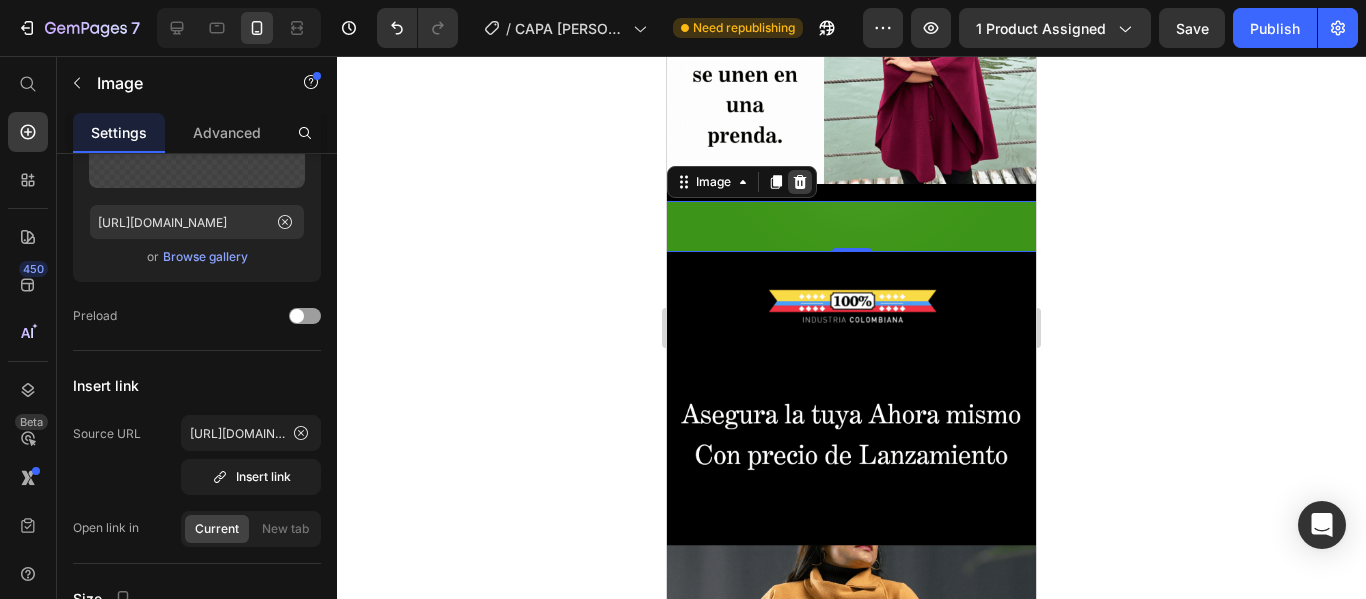 click 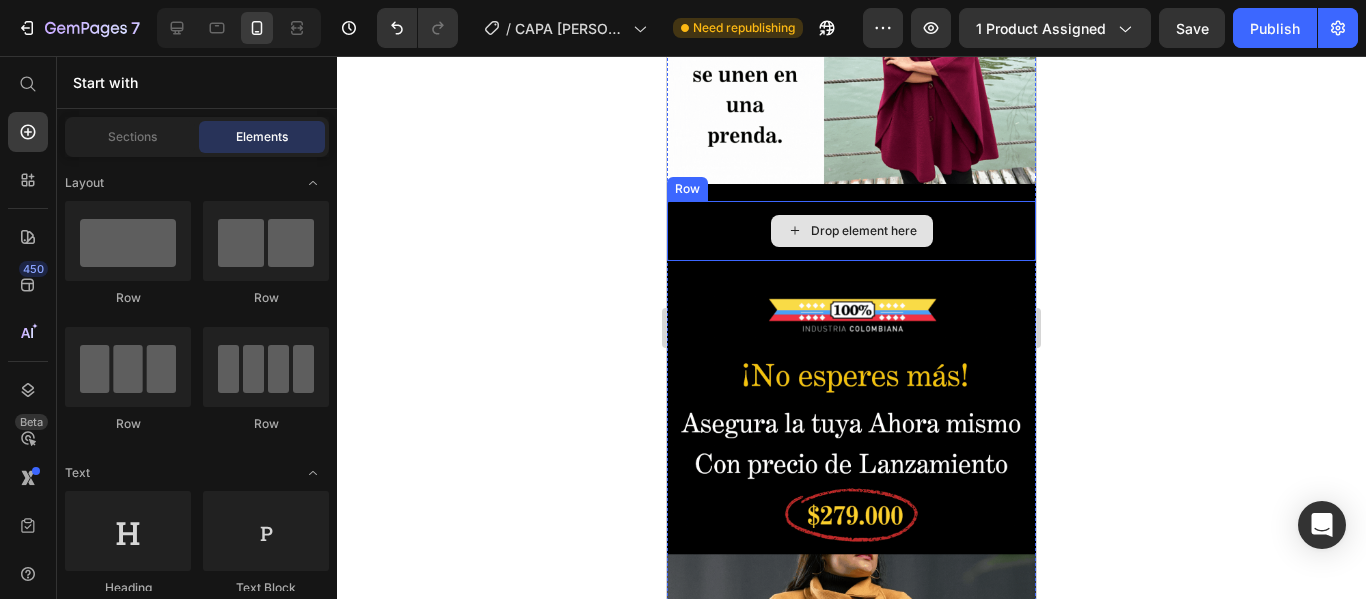 click on "Drop element here" at bounding box center [864, 231] 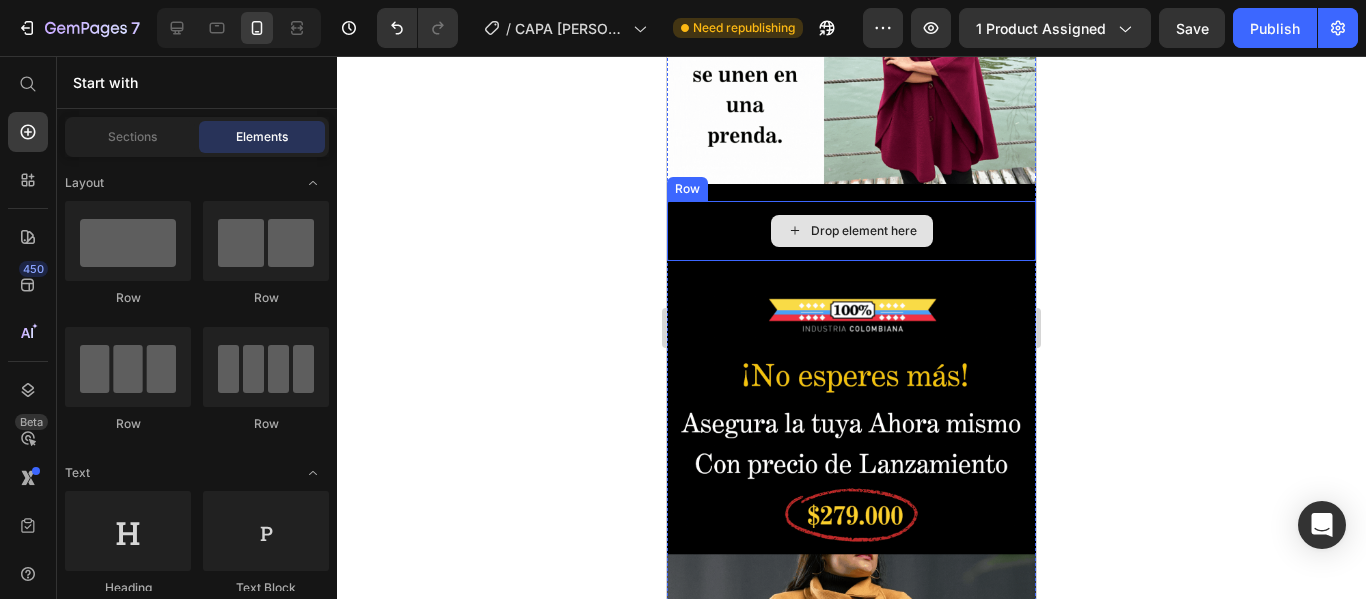 click on "Drop element here" at bounding box center (851, 231) 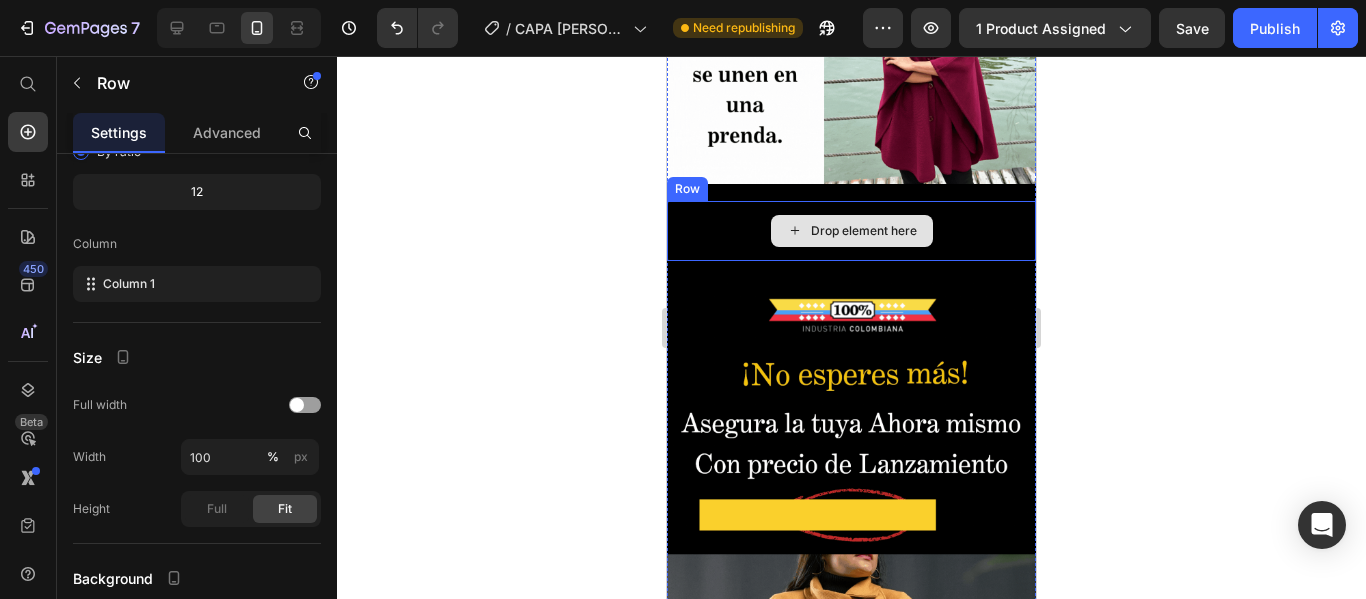 scroll, scrollTop: 0, scrollLeft: 0, axis: both 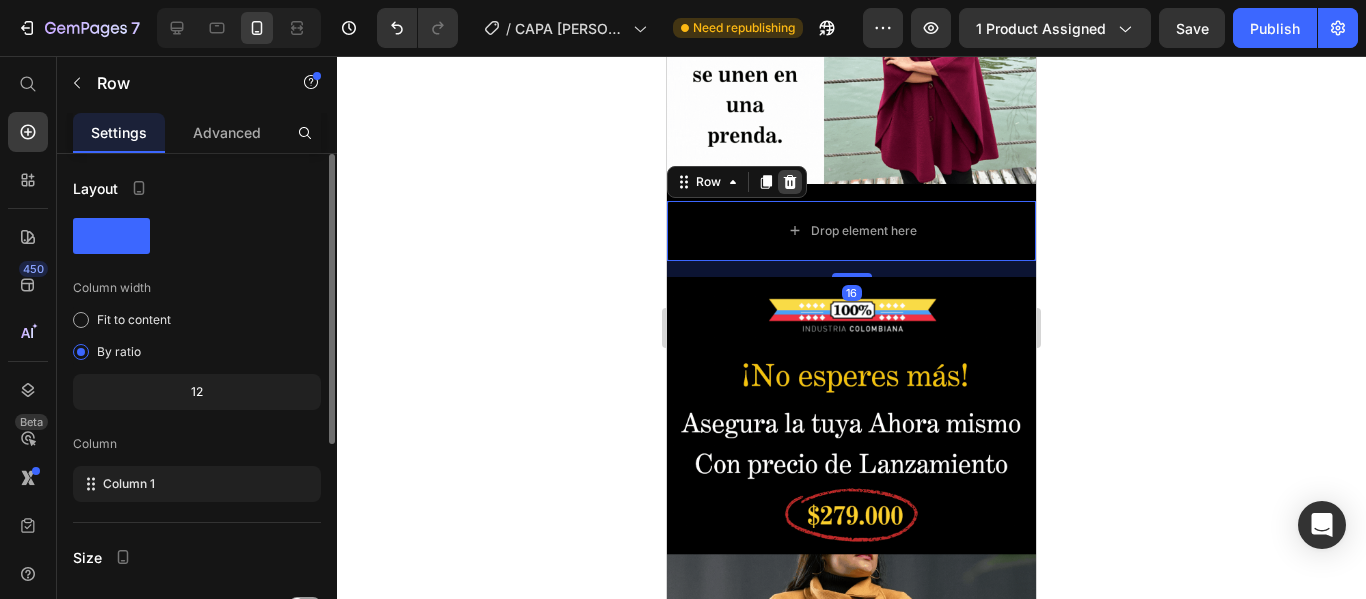 click 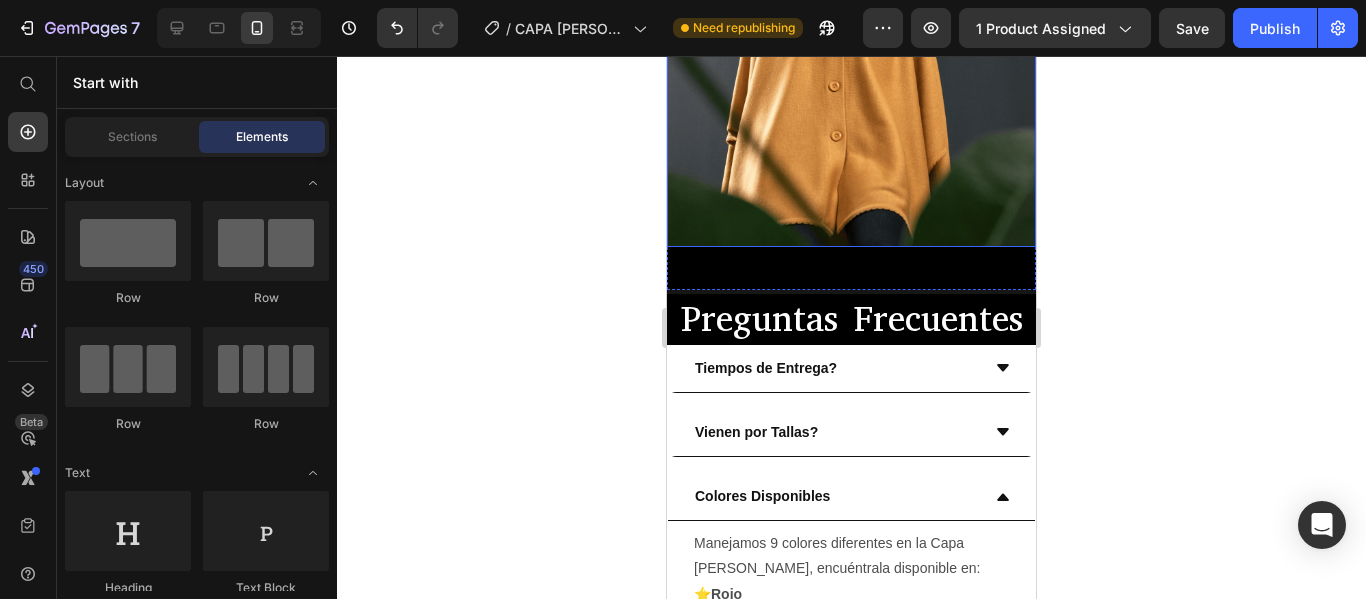 scroll, scrollTop: 2600, scrollLeft: 0, axis: vertical 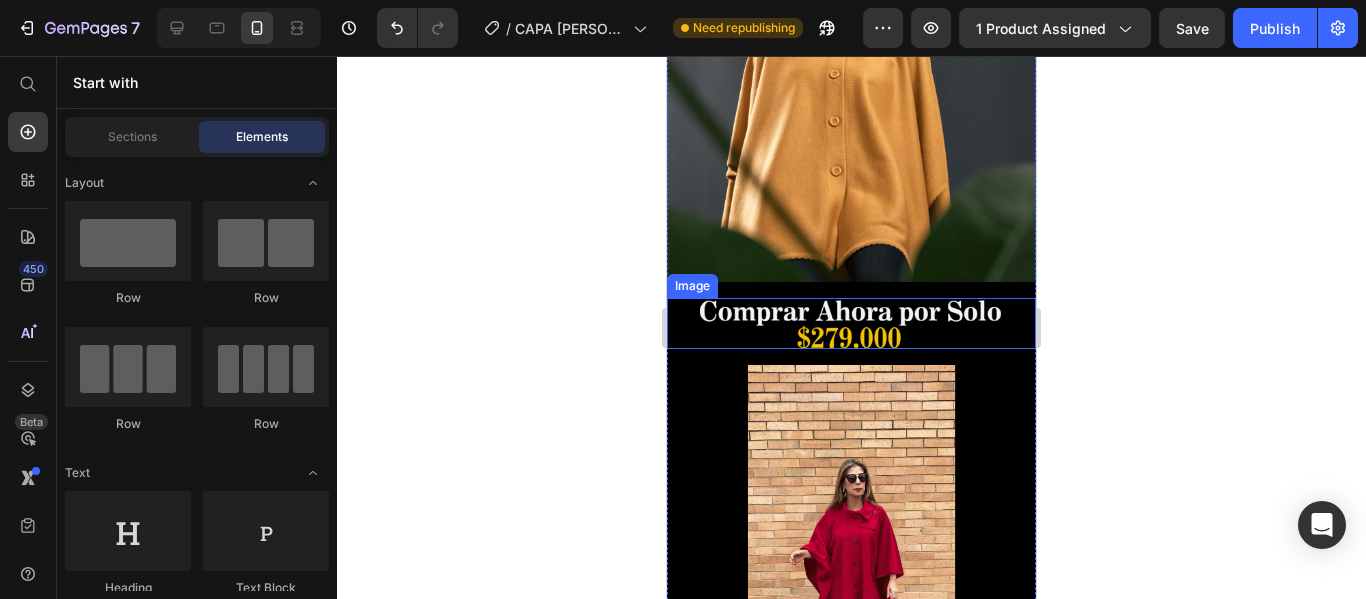click at bounding box center (851, 323) 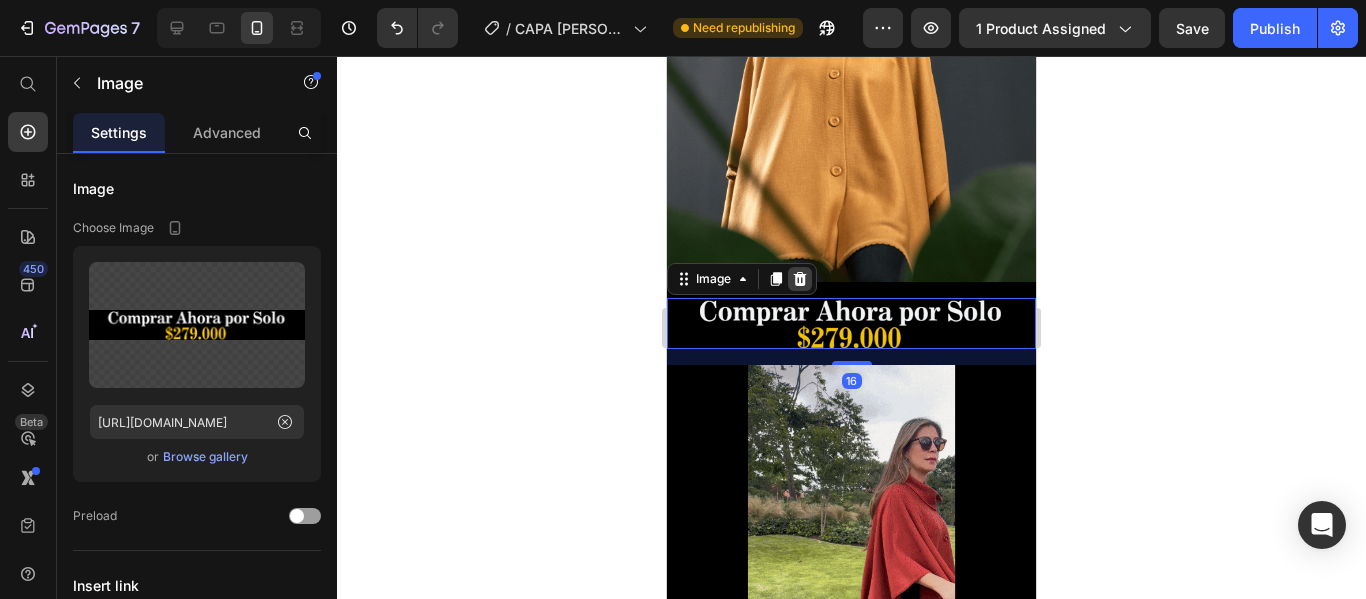 click 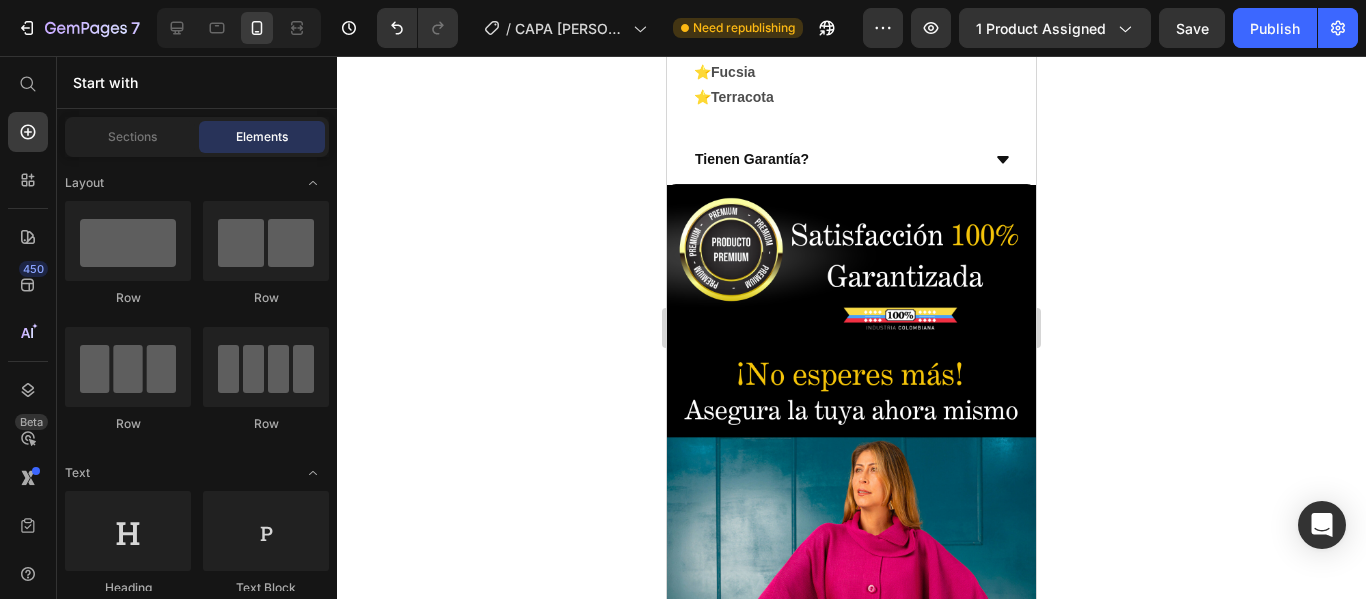 scroll, scrollTop: 3700, scrollLeft: 0, axis: vertical 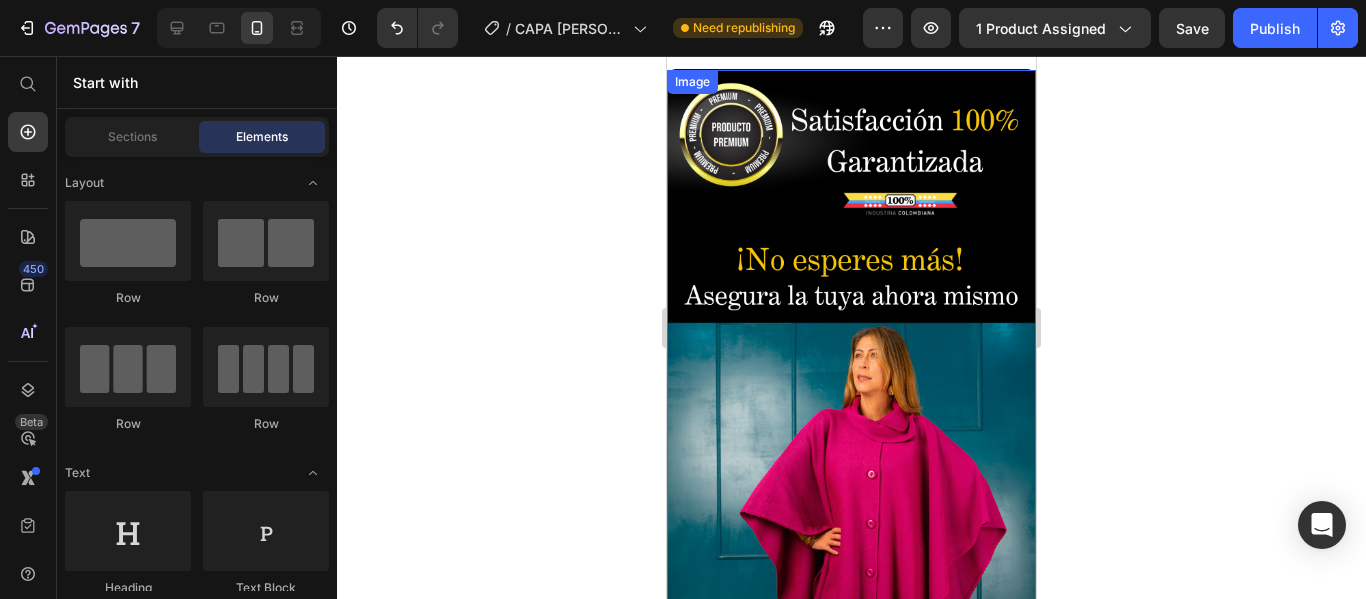 click at bounding box center (851, 365) 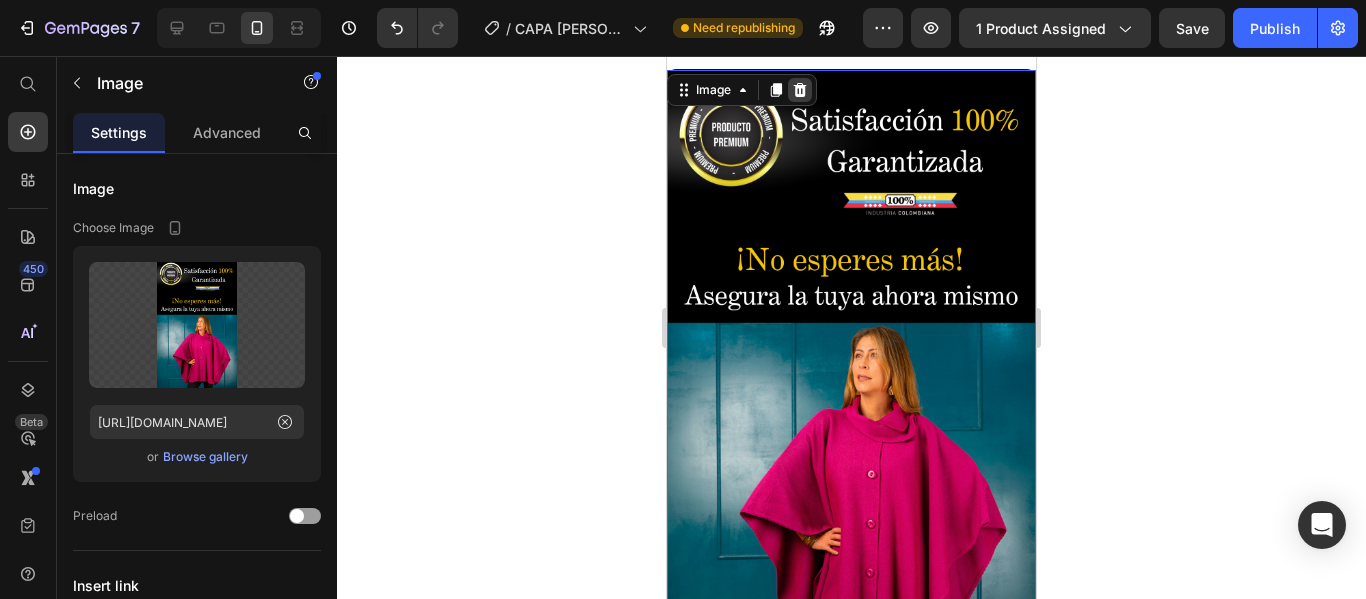click 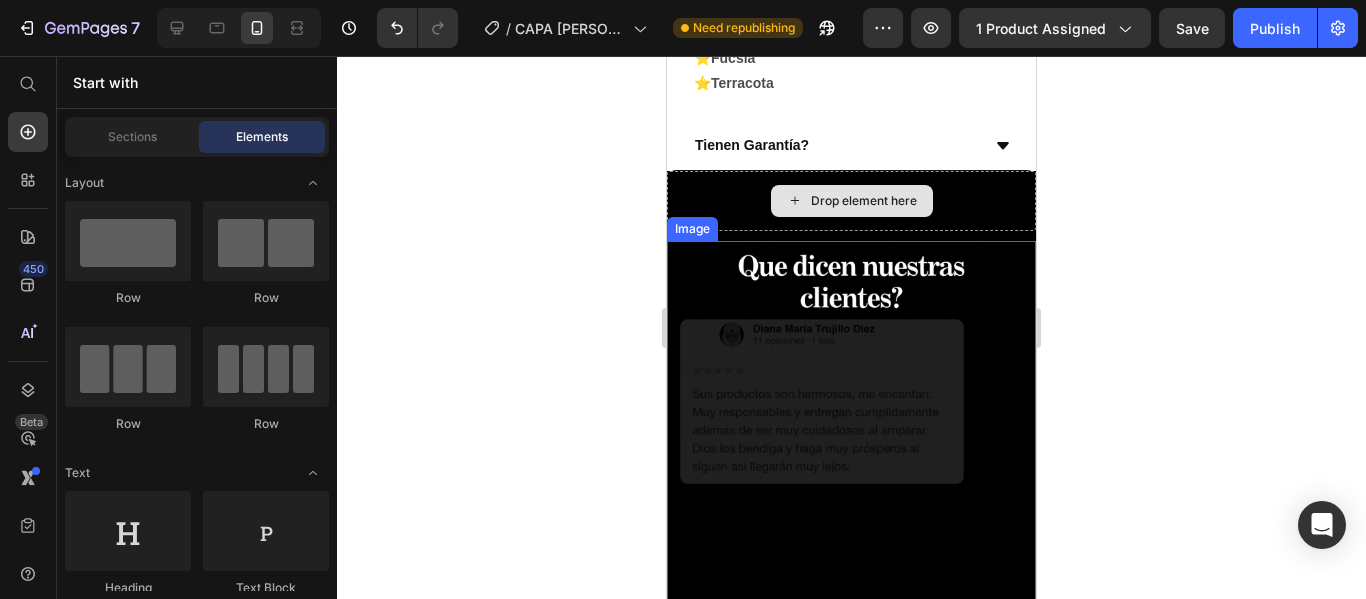 scroll, scrollTop: 2843, scrollLeft: 0, axis: vertical 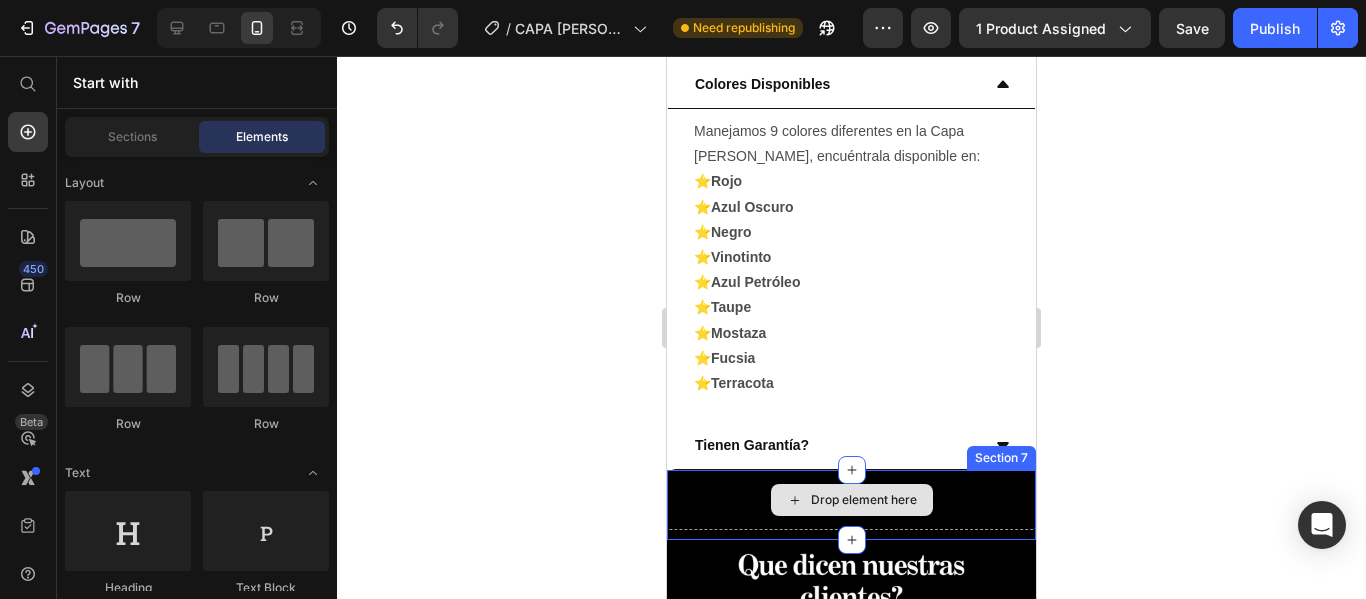 click on "Drop element here" at bounding box center [851, 500] 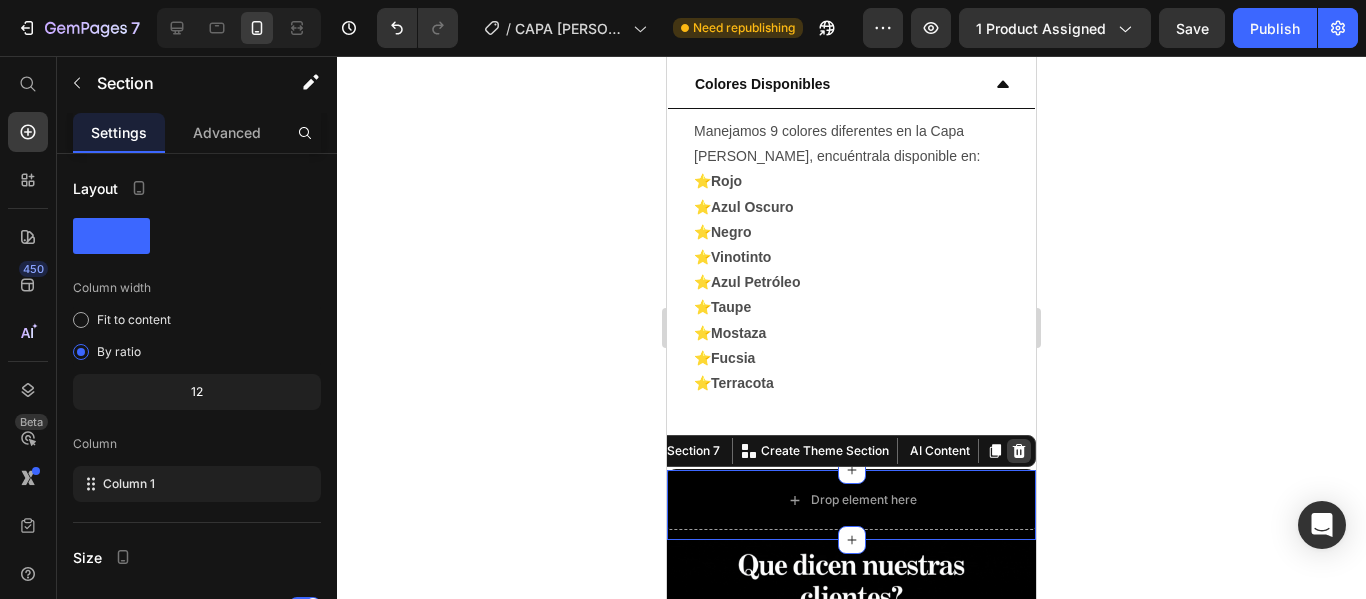 click 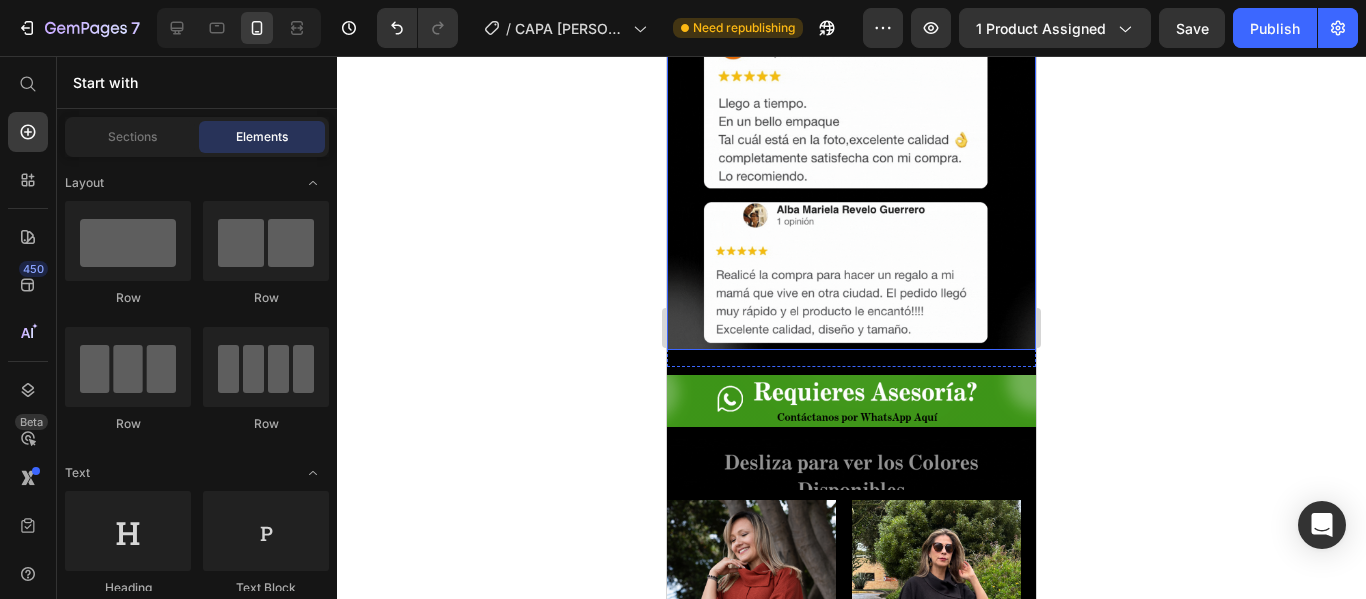 scroll, scrollTop: 3543, scrollLeft: 0, axis: vertical 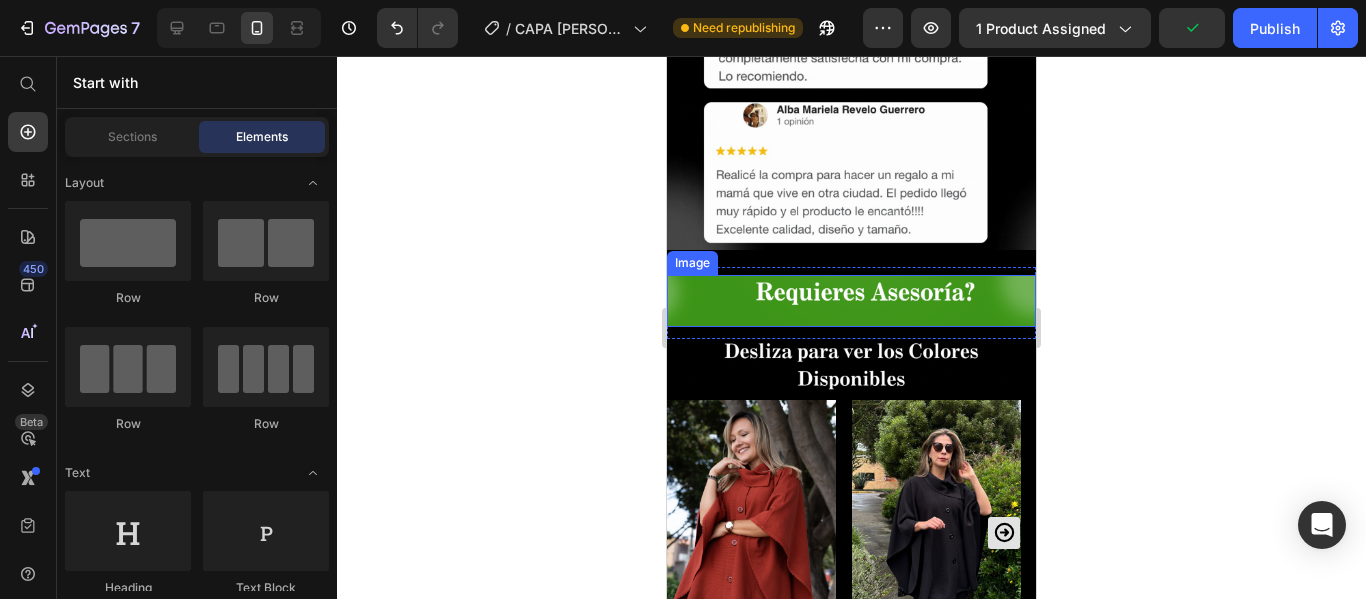 click at bounding box center [851, 300] 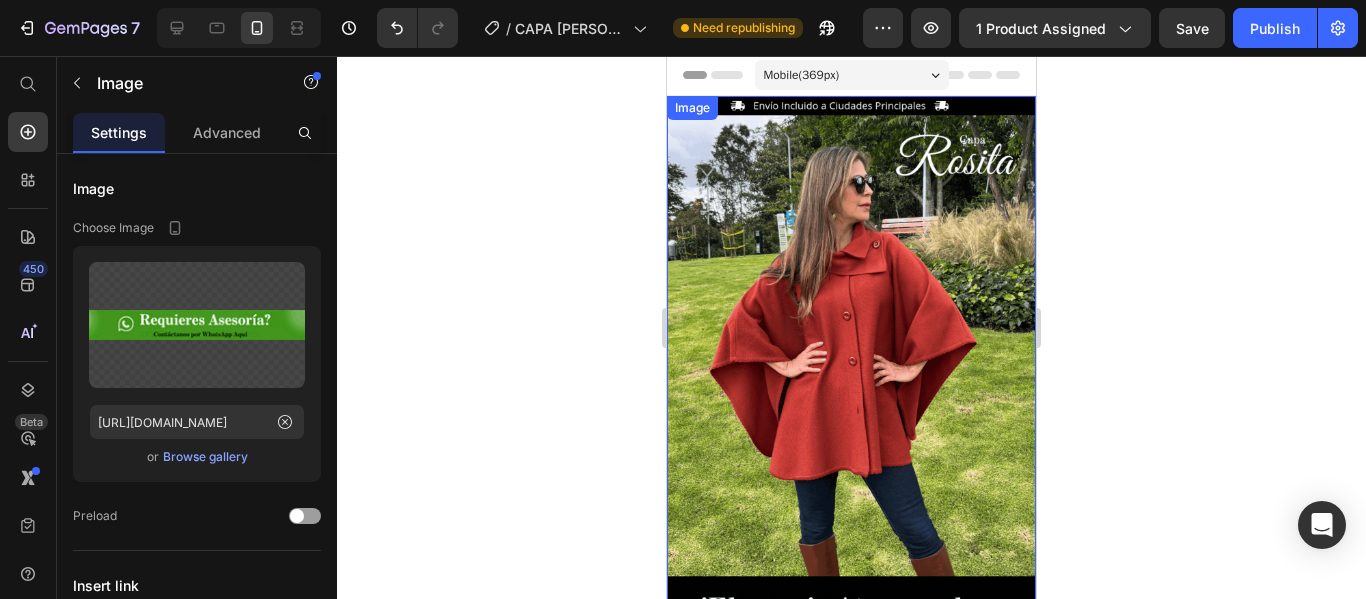 scroll, scrollTop: 0, scrollLeft: 0, axis: both 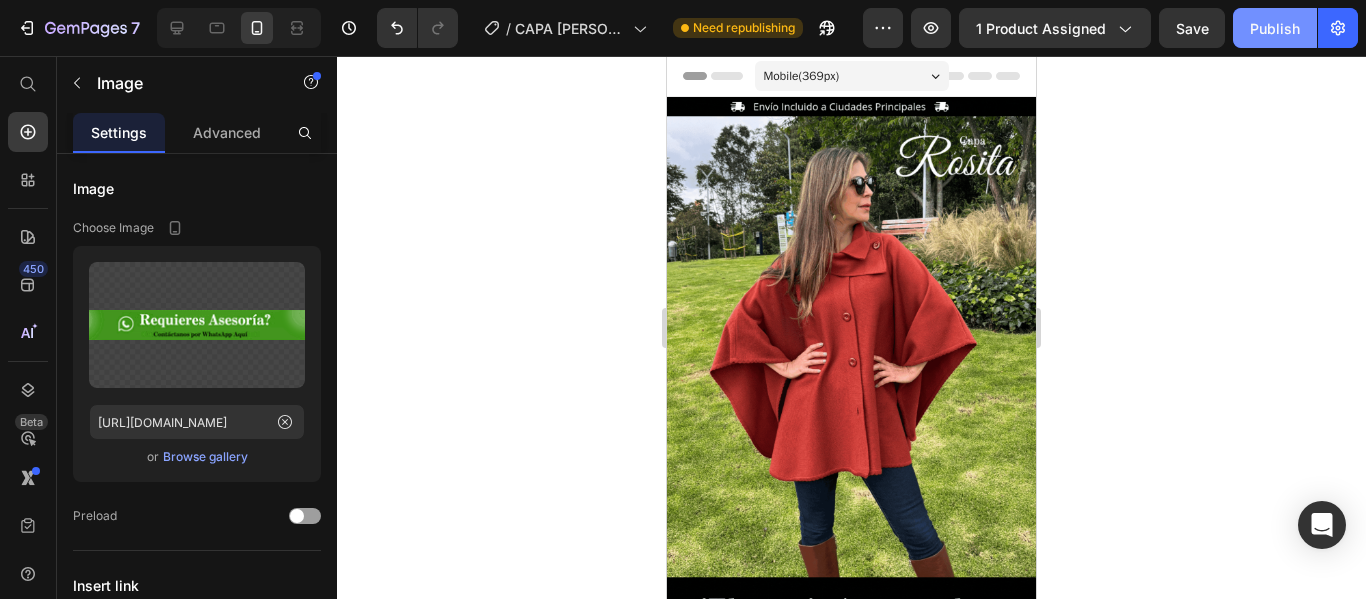 click on "Publish" at bounding box center [1275, 28] 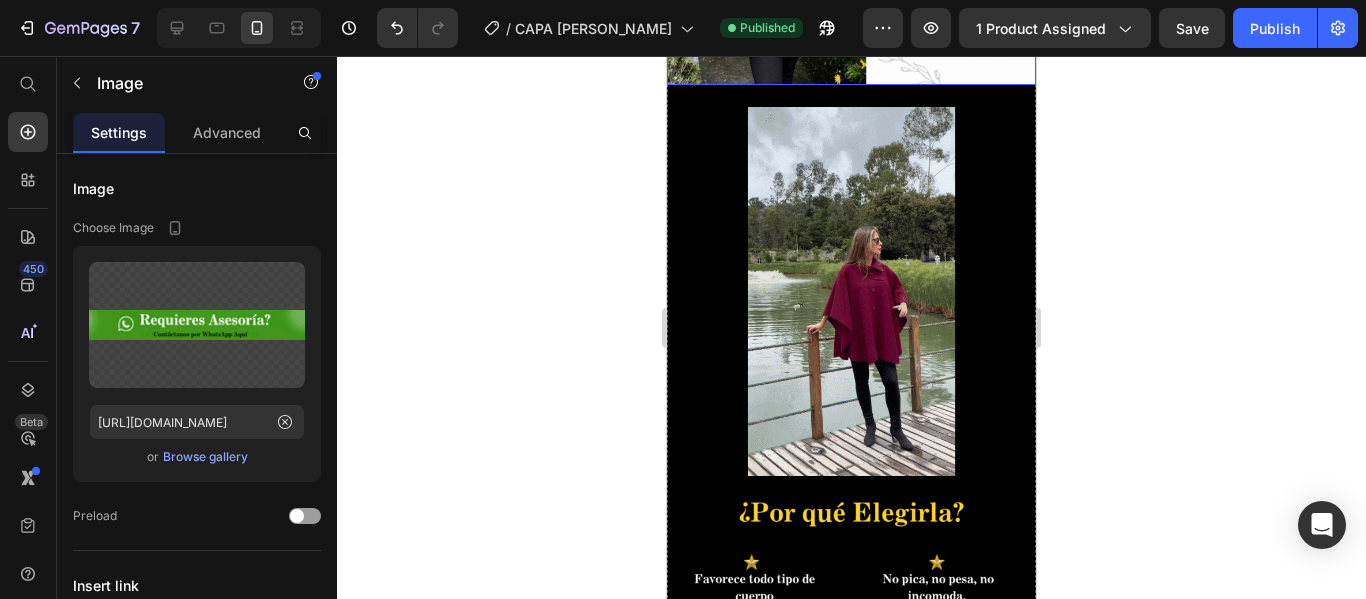 scroll, scrollTop: 1500, scrollLeft: 0, axis: vertical 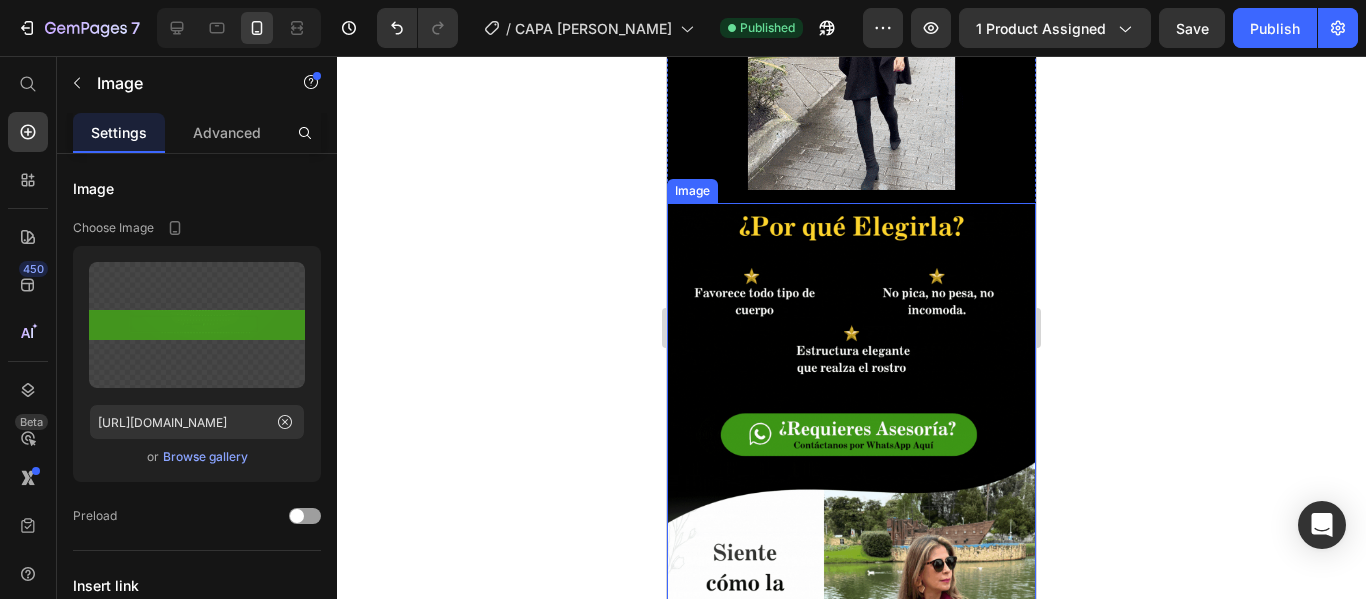 click at bounding box center [851, 498] 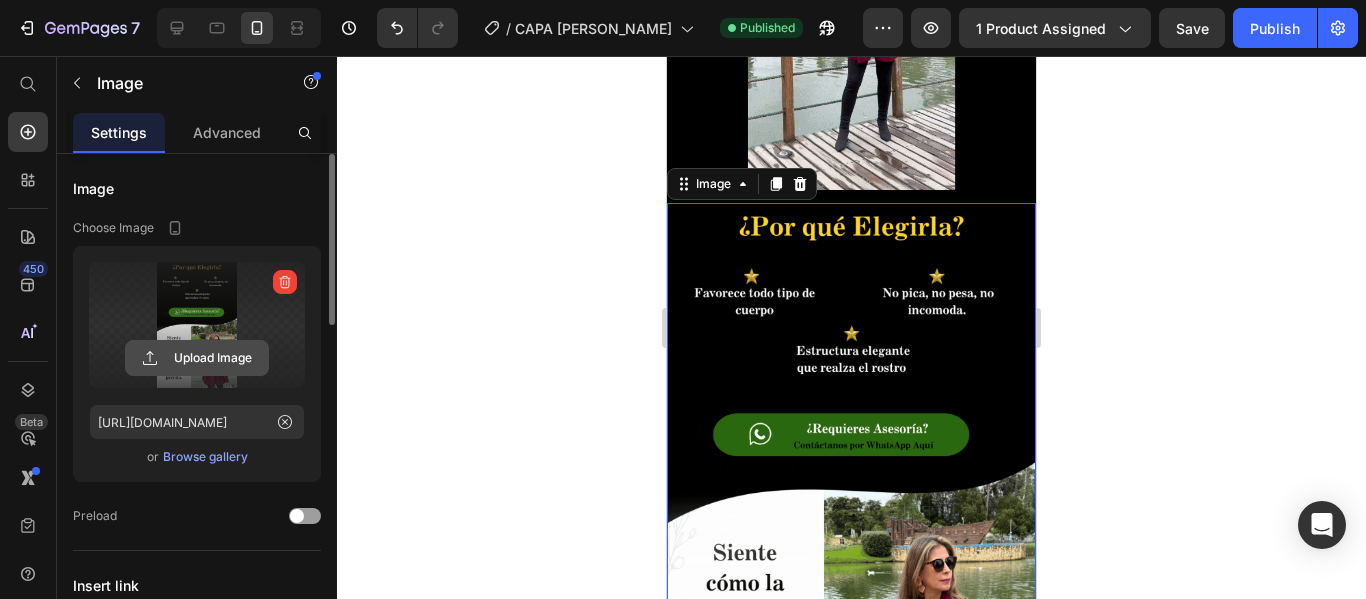 click 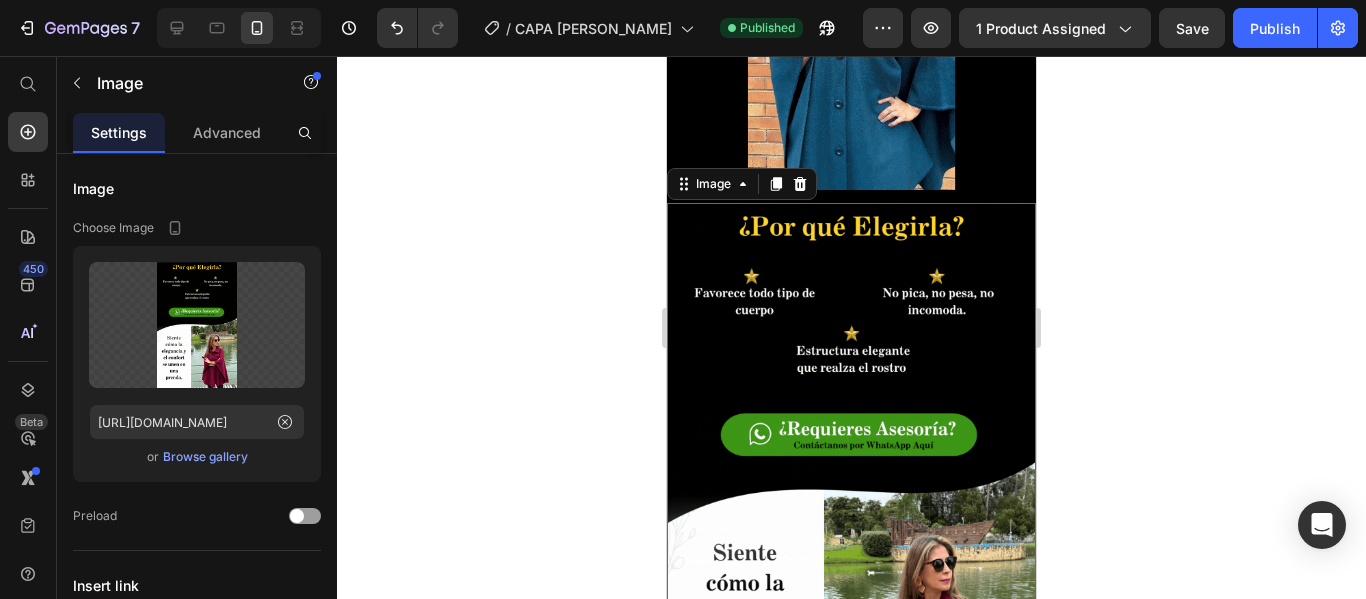 click at bounding box center (851, 498) 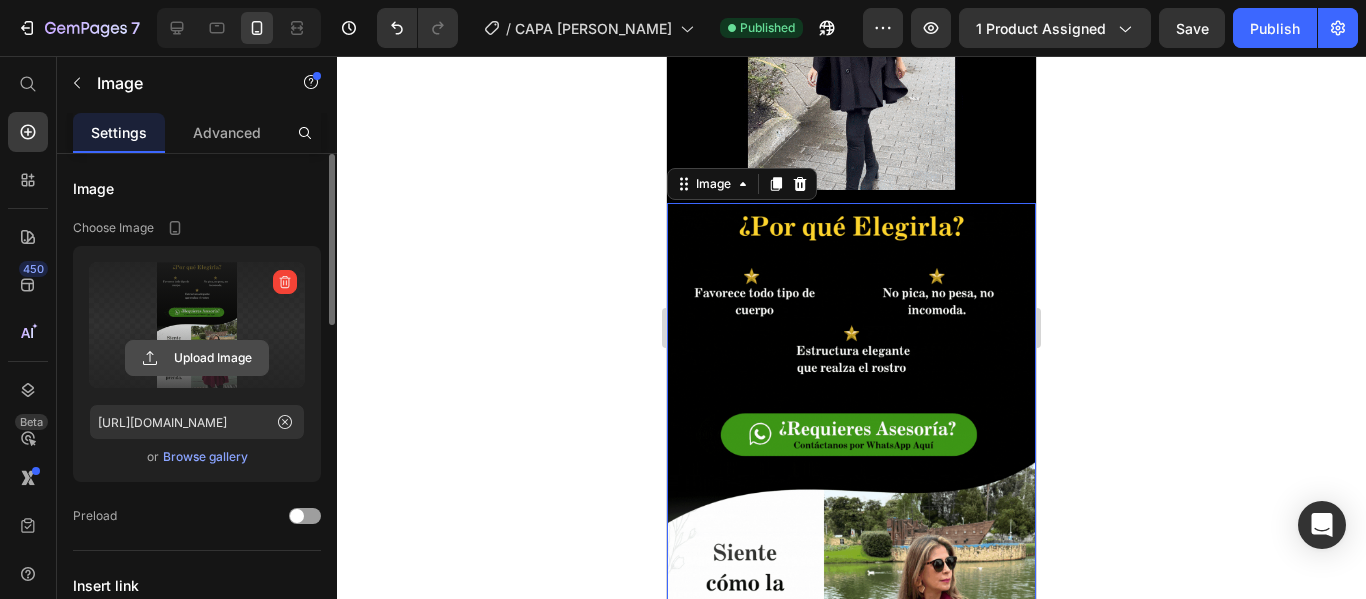click 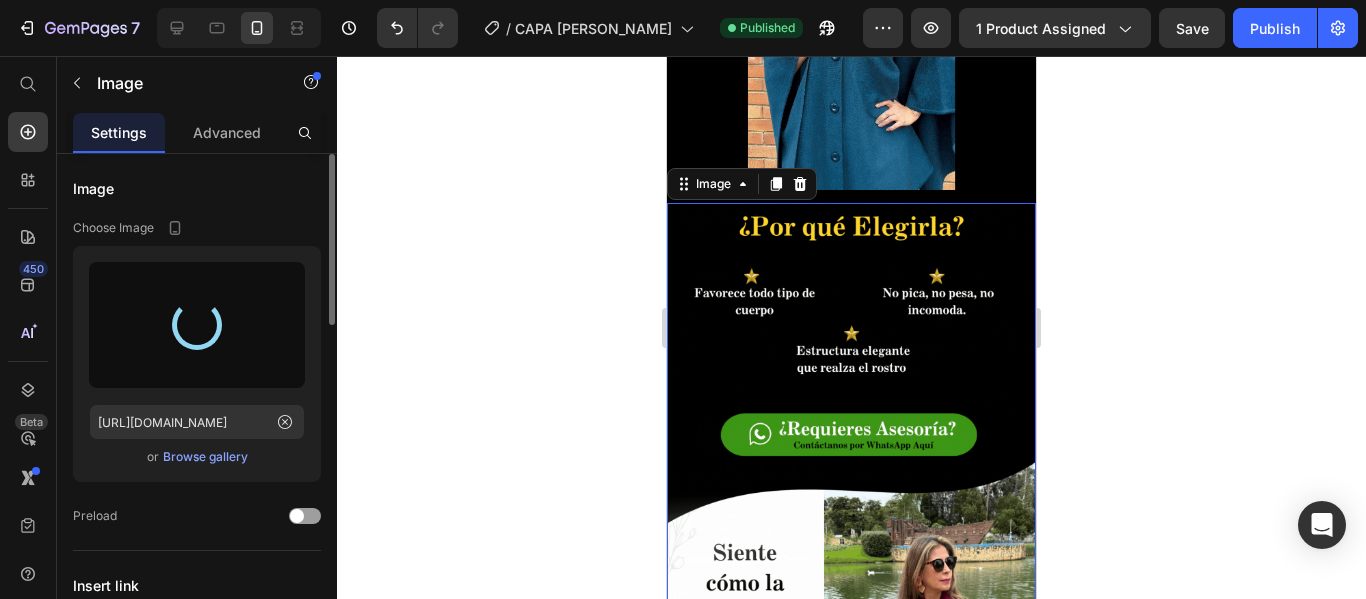 type on "[URL][DOMAIN_NAME]" 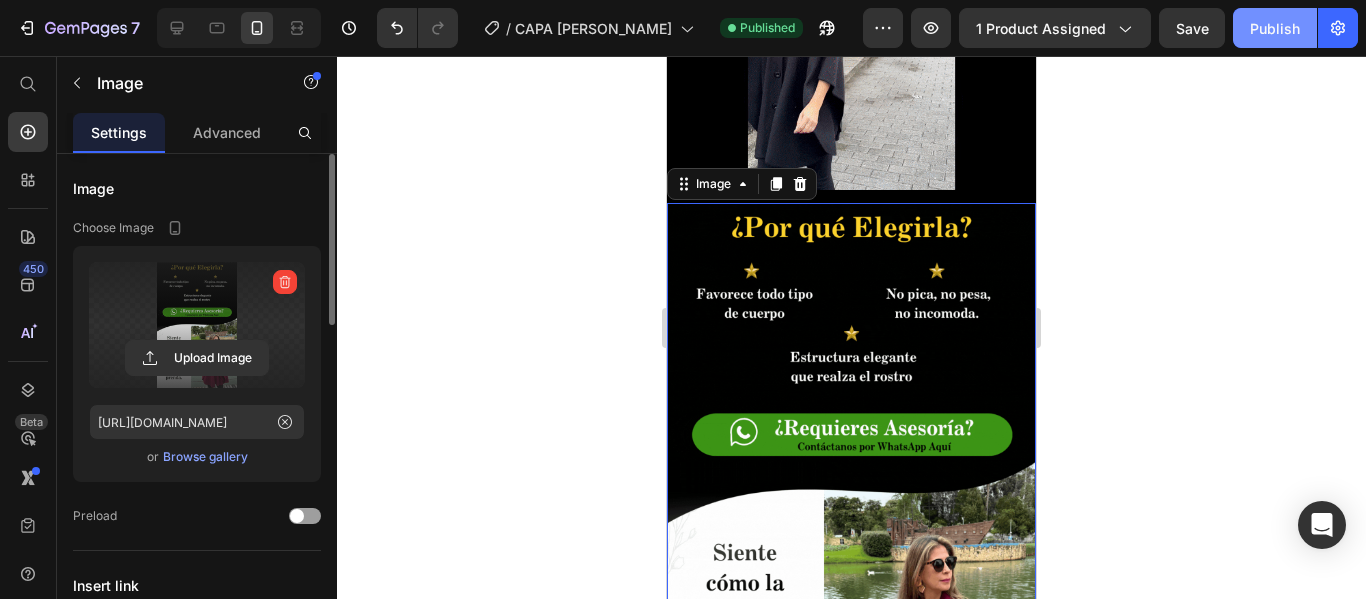 click on "Publish" at bounding box center (1275, 28) 